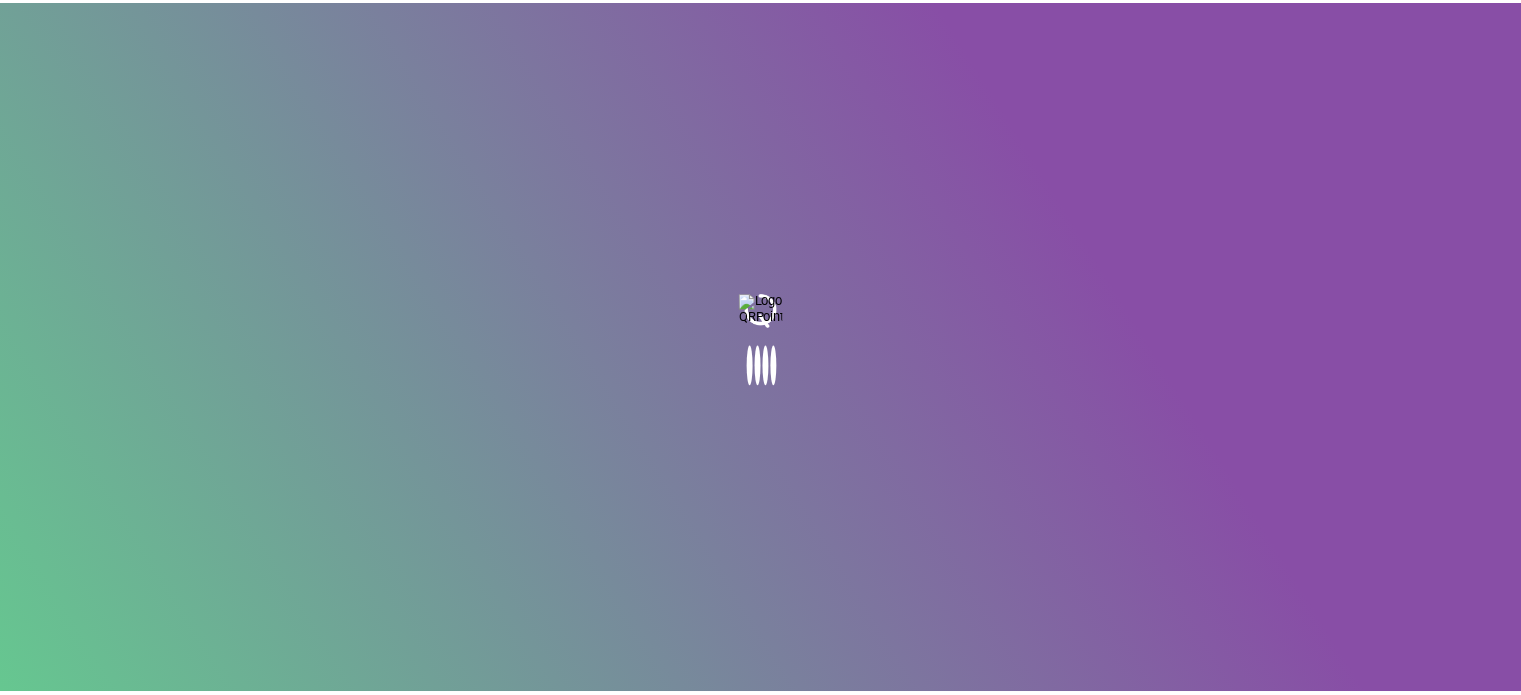 scroll, scrollTop: 0, scrollLeft: 0, axis: both 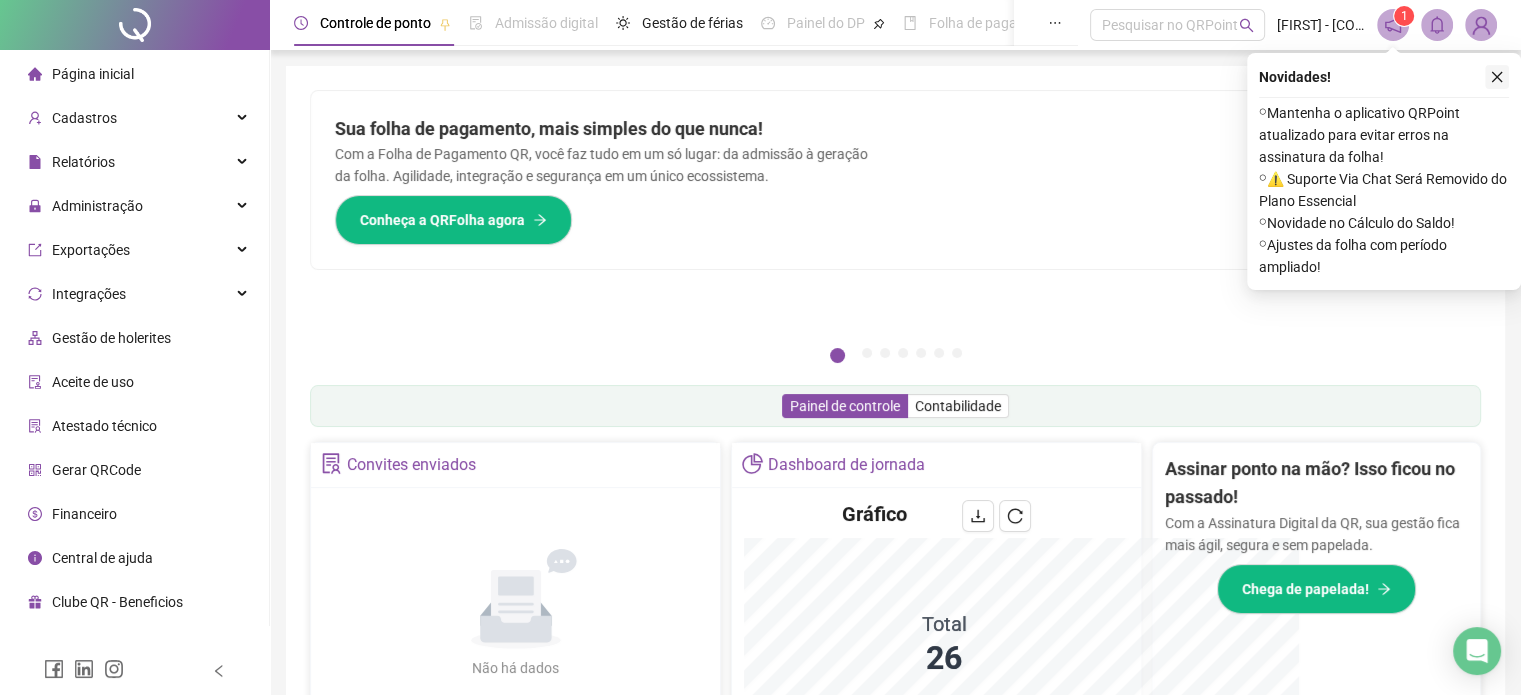 click at bounding box center (1497, 77) 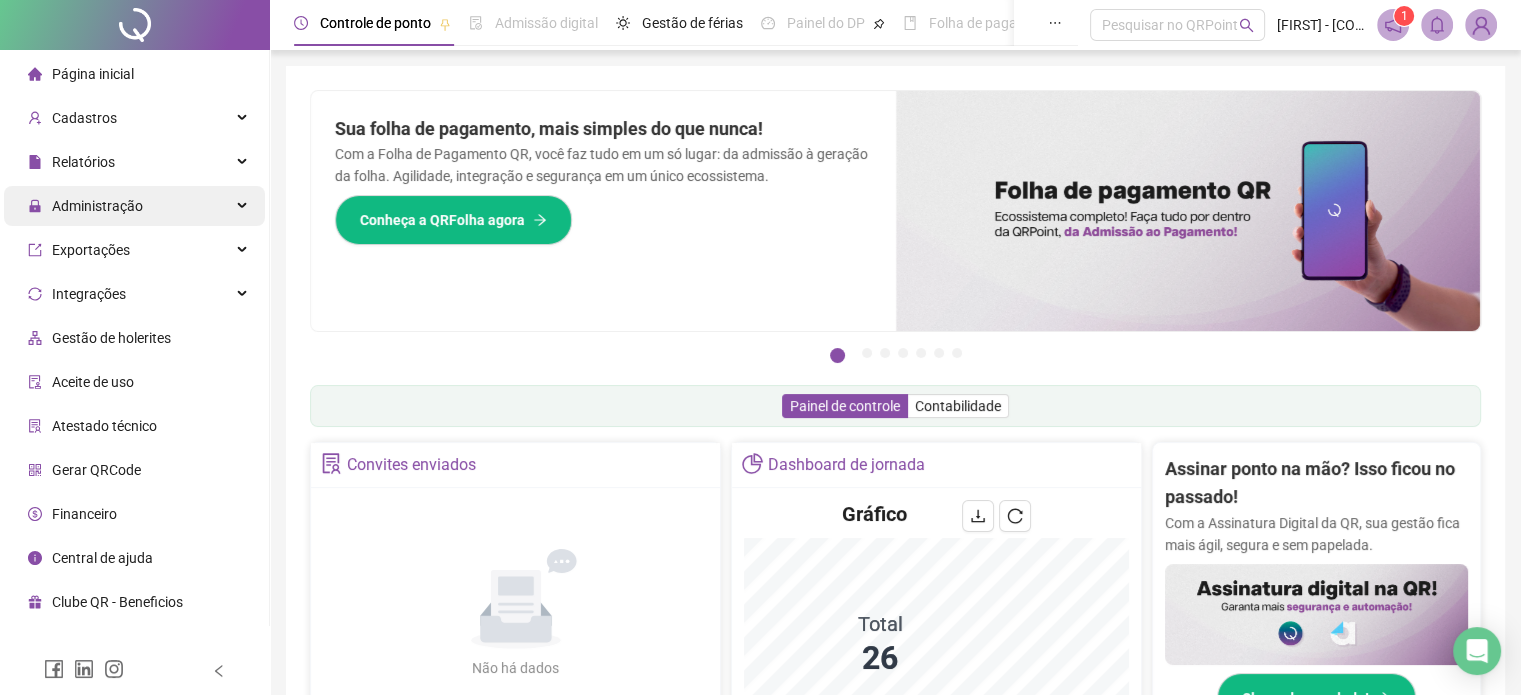 click on "Administração" at bounding box center (97, 206) 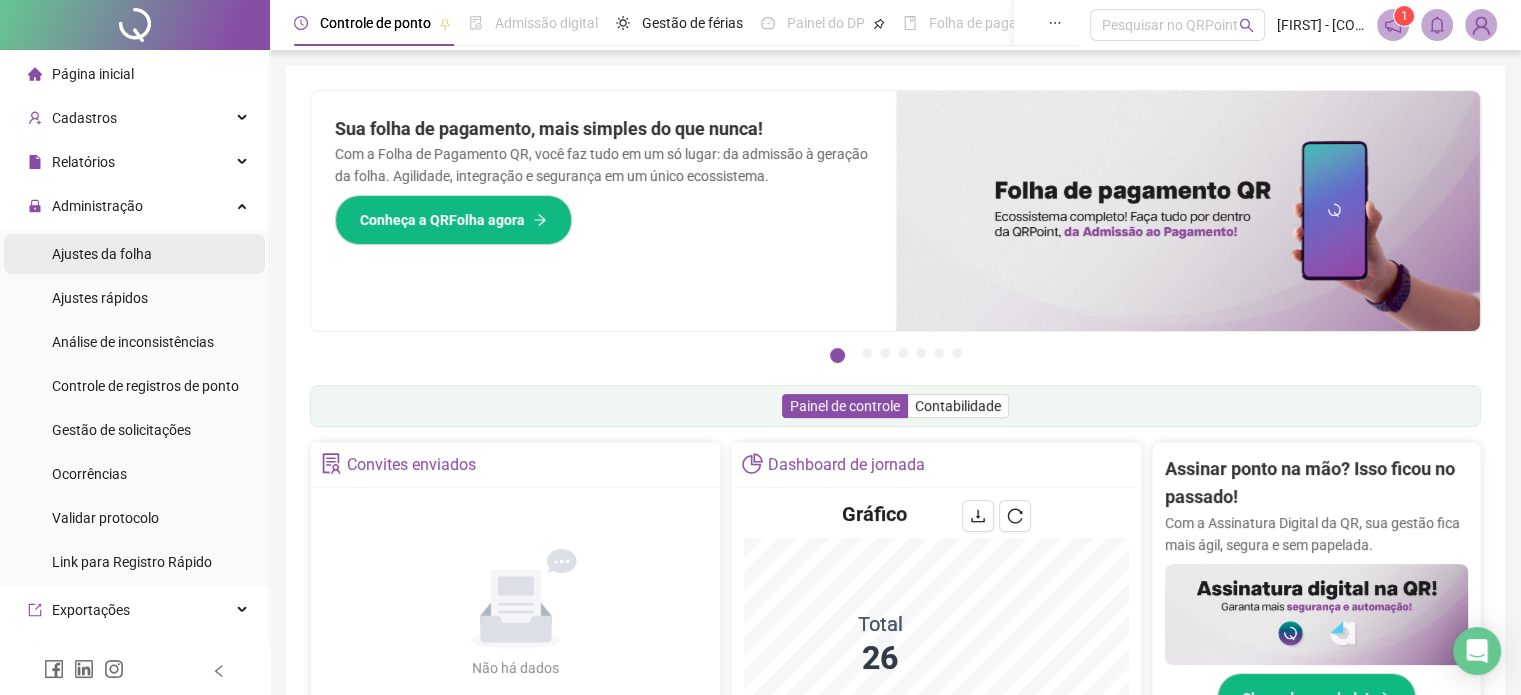 click on "Ajustes da folha" at bounding box center [102, 254] 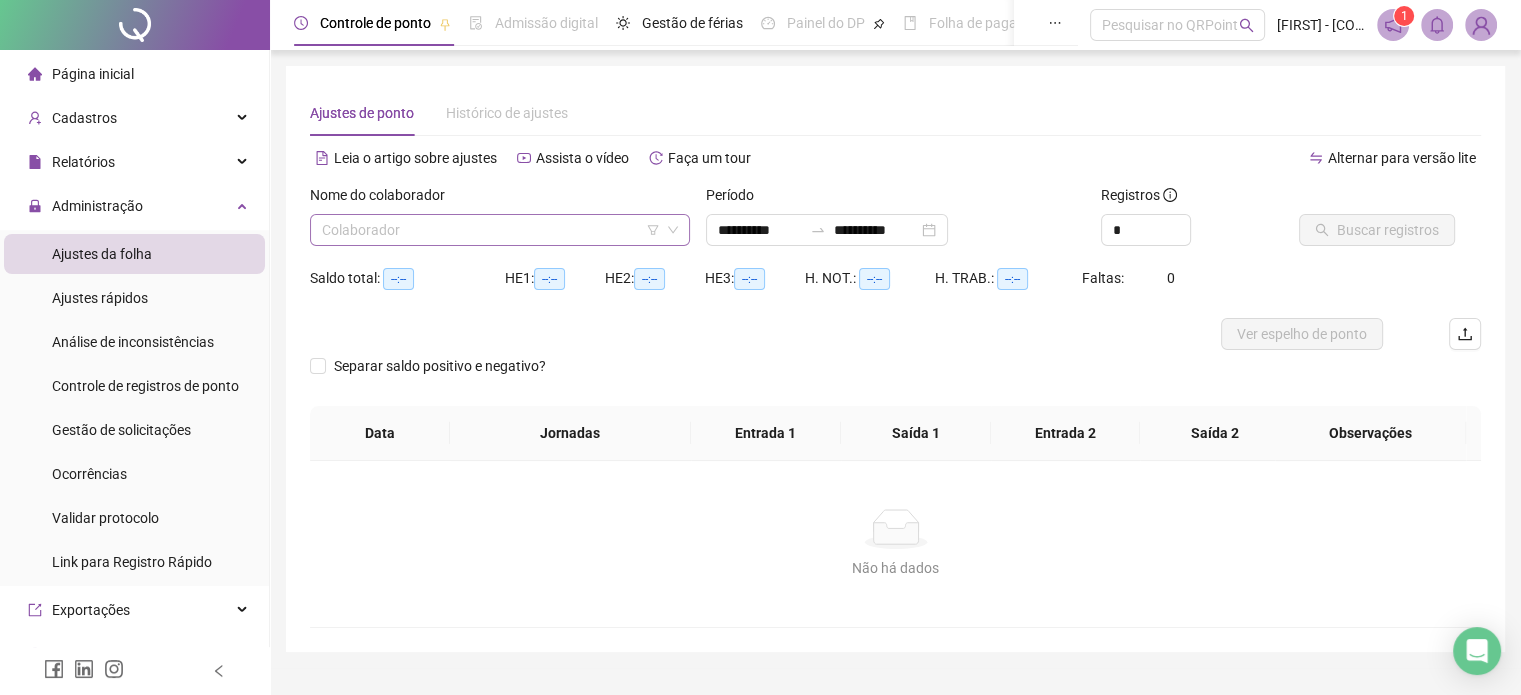 click at bounding box center [491, 230] 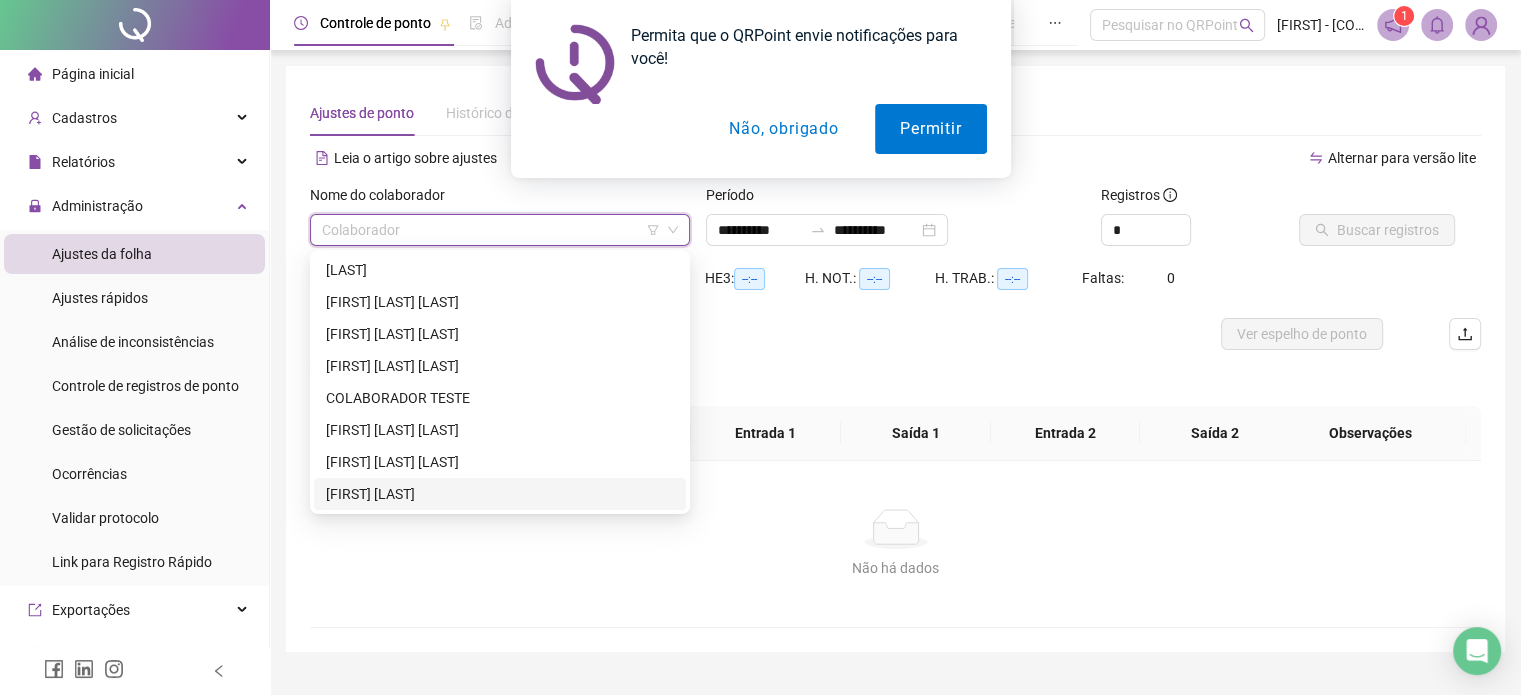 click on "[FIRST] [LAST]" at bounding box center (500, 494) 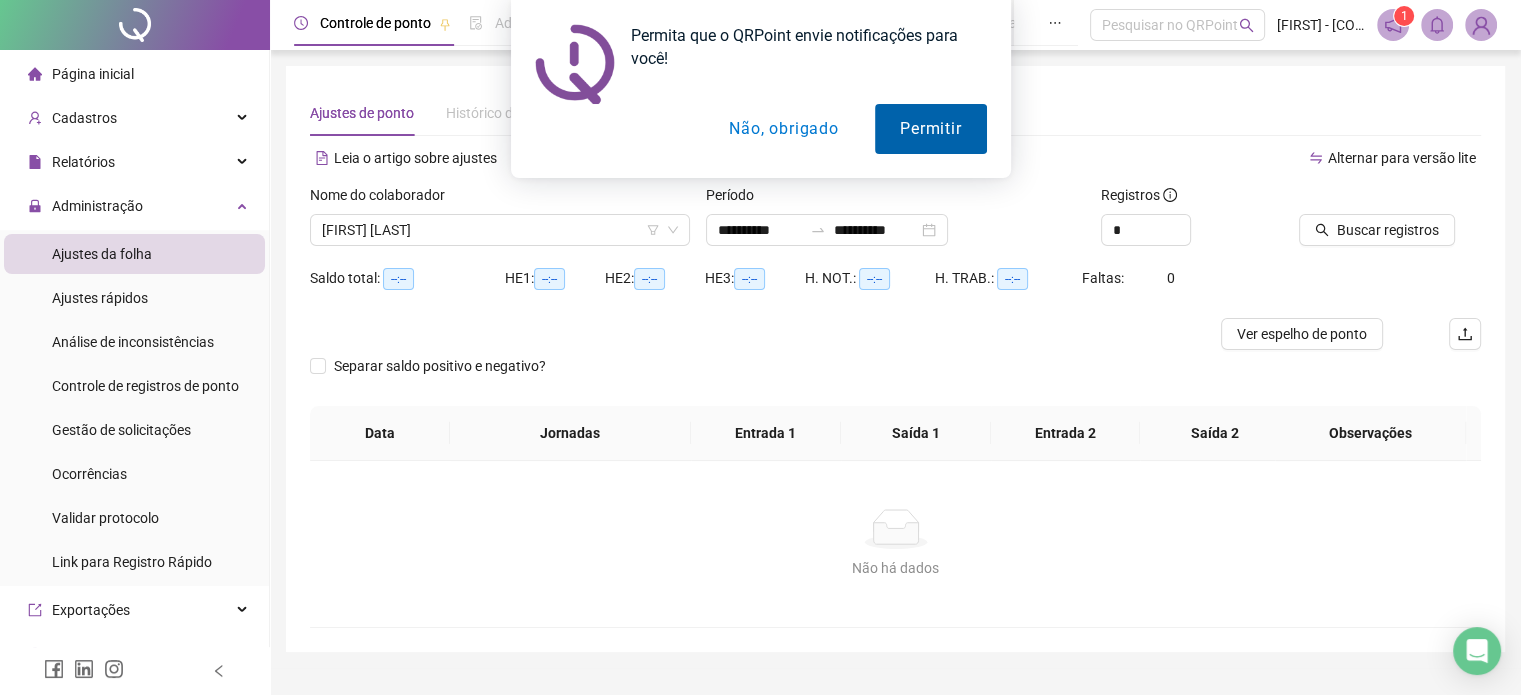 click on "Permitir" at bounding box center [930, 129] 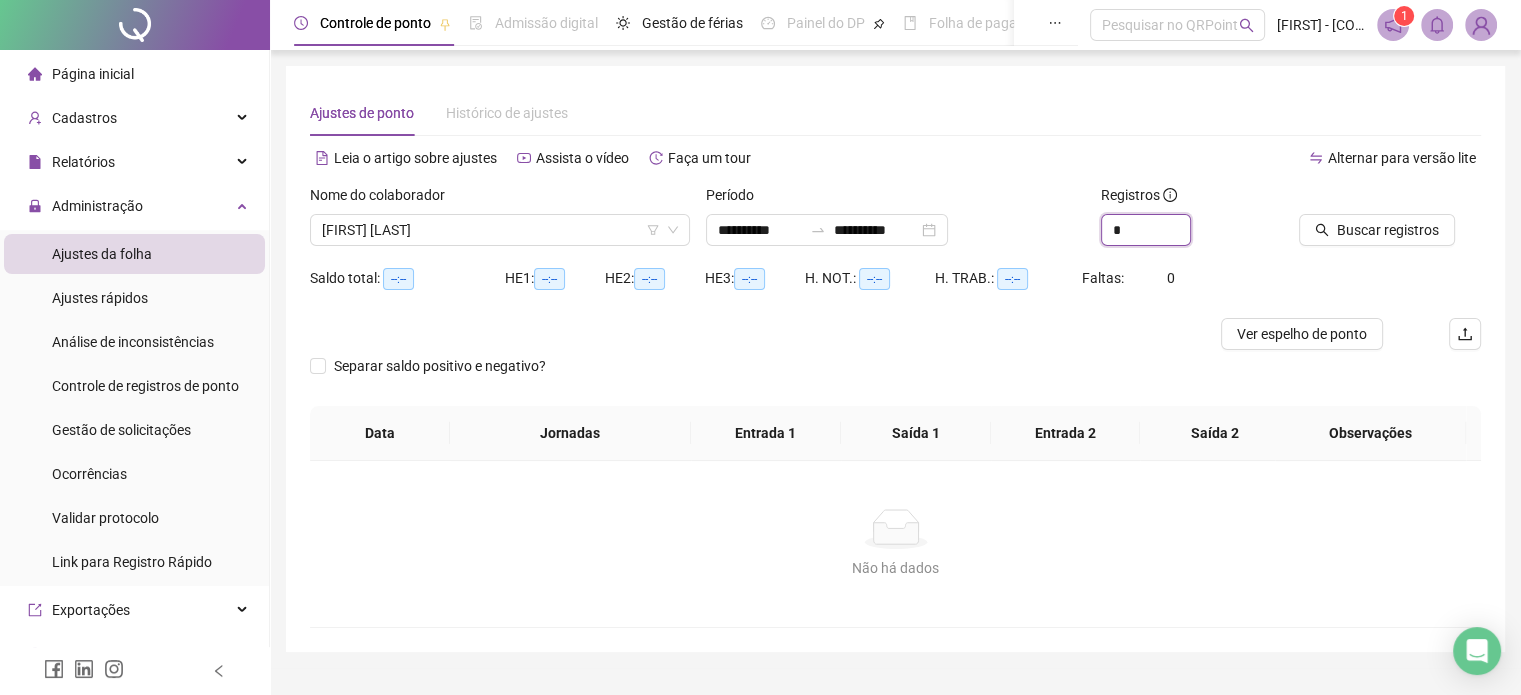 click on "**********" at bounding box center (895, 223) 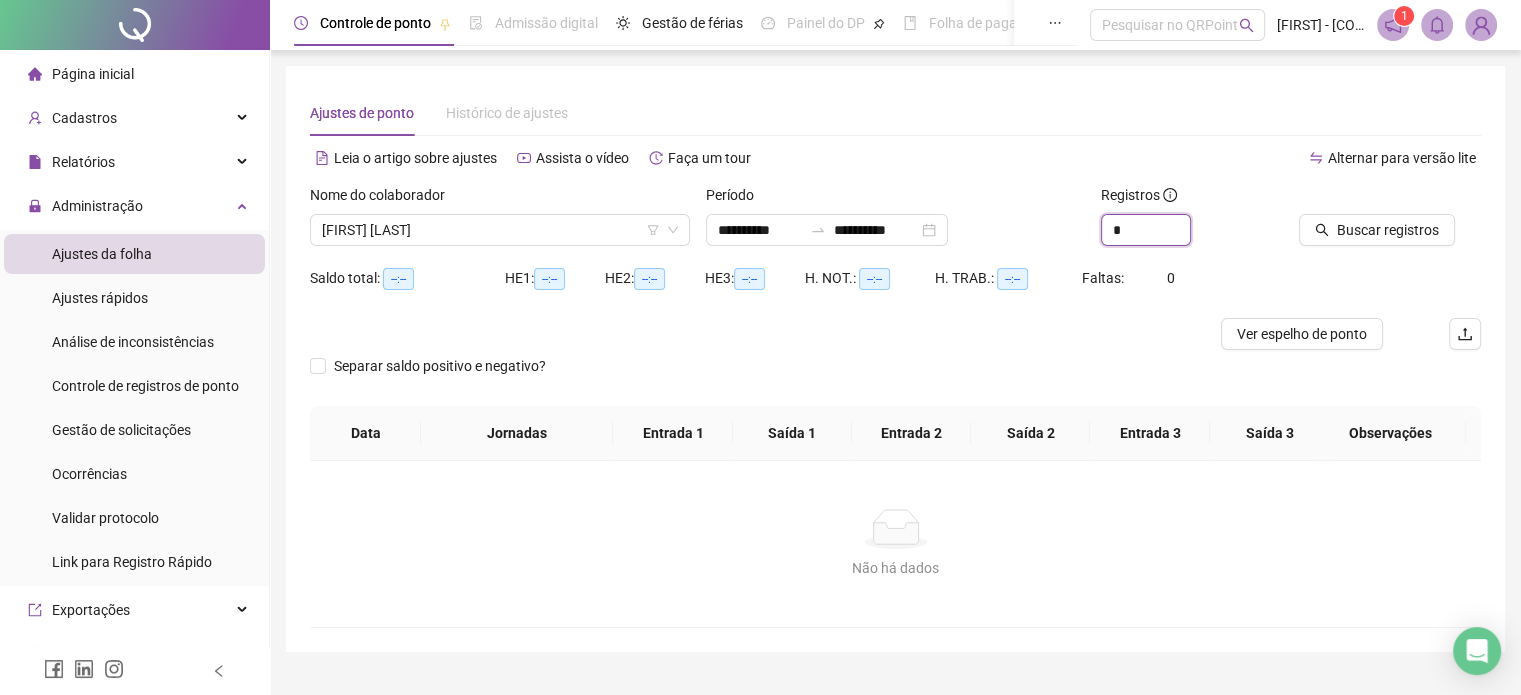 type on "*" 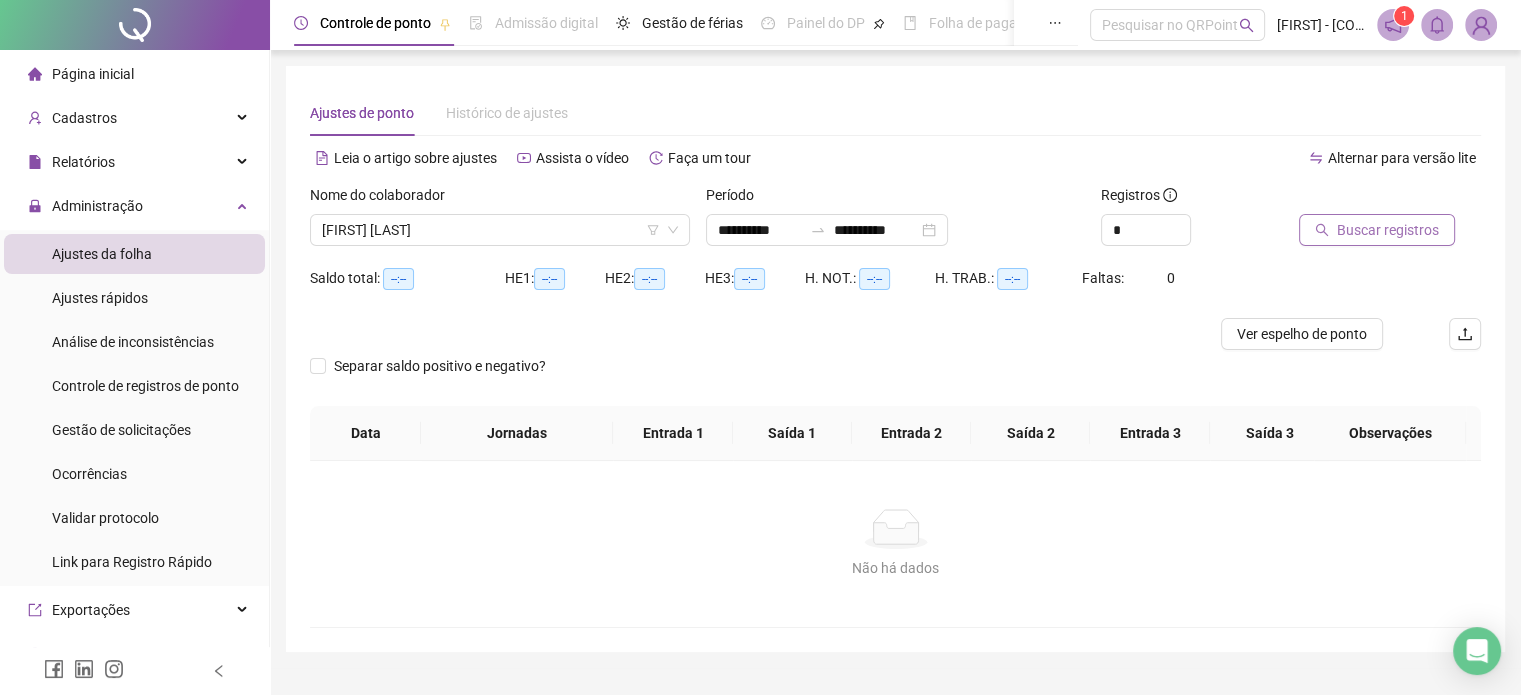 click on "Buscar registros" at bounding box center (1388, 230) 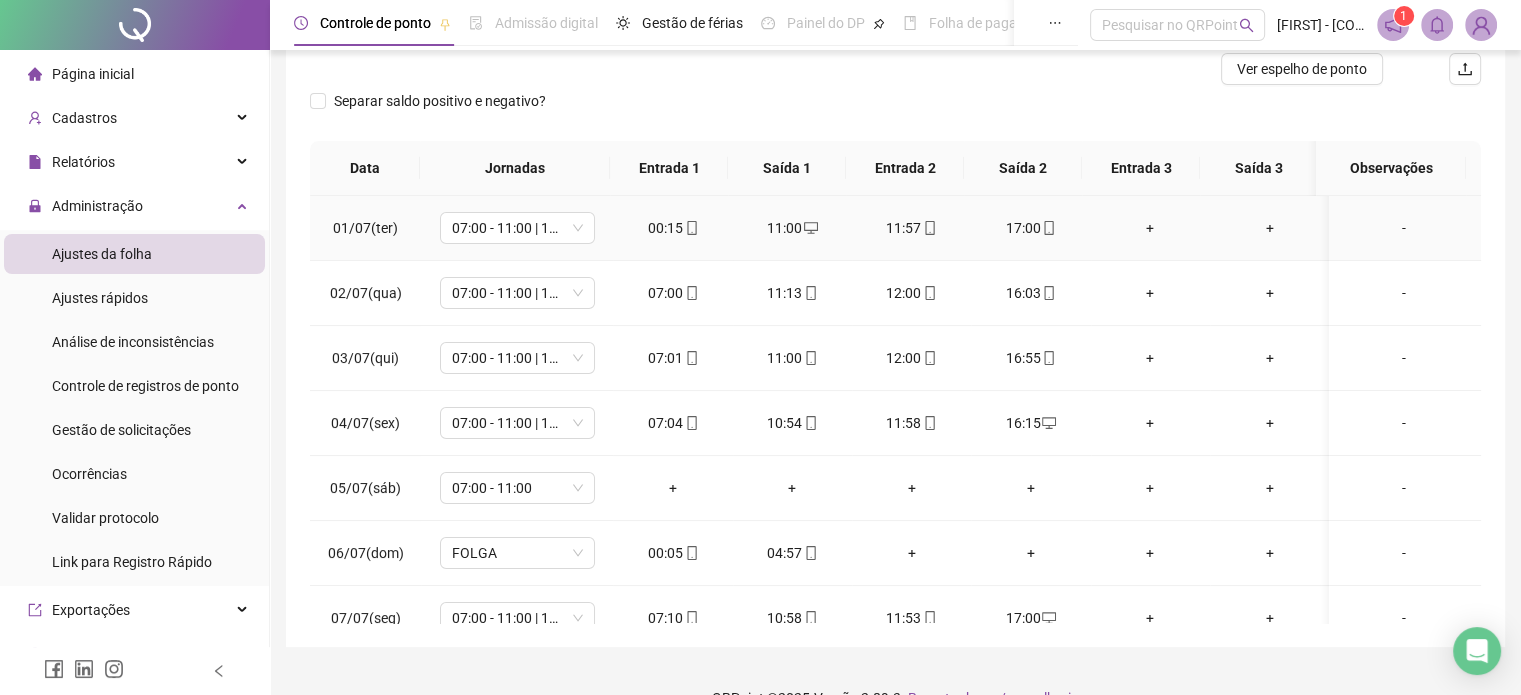 scroll, scrollTop: 302, scrollLeft: 0, axis: vertical 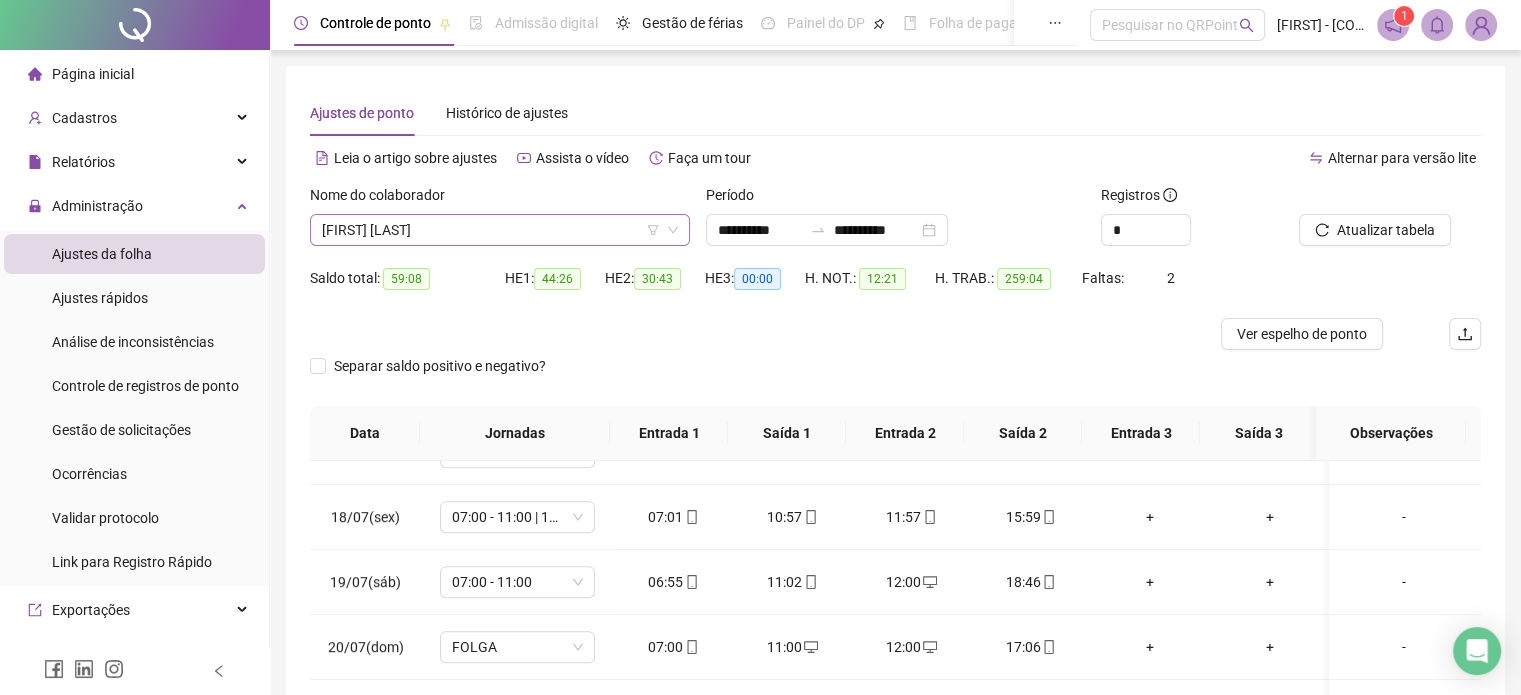 click on "[FIRST] [LAST]" at bounding box center [500, 230] 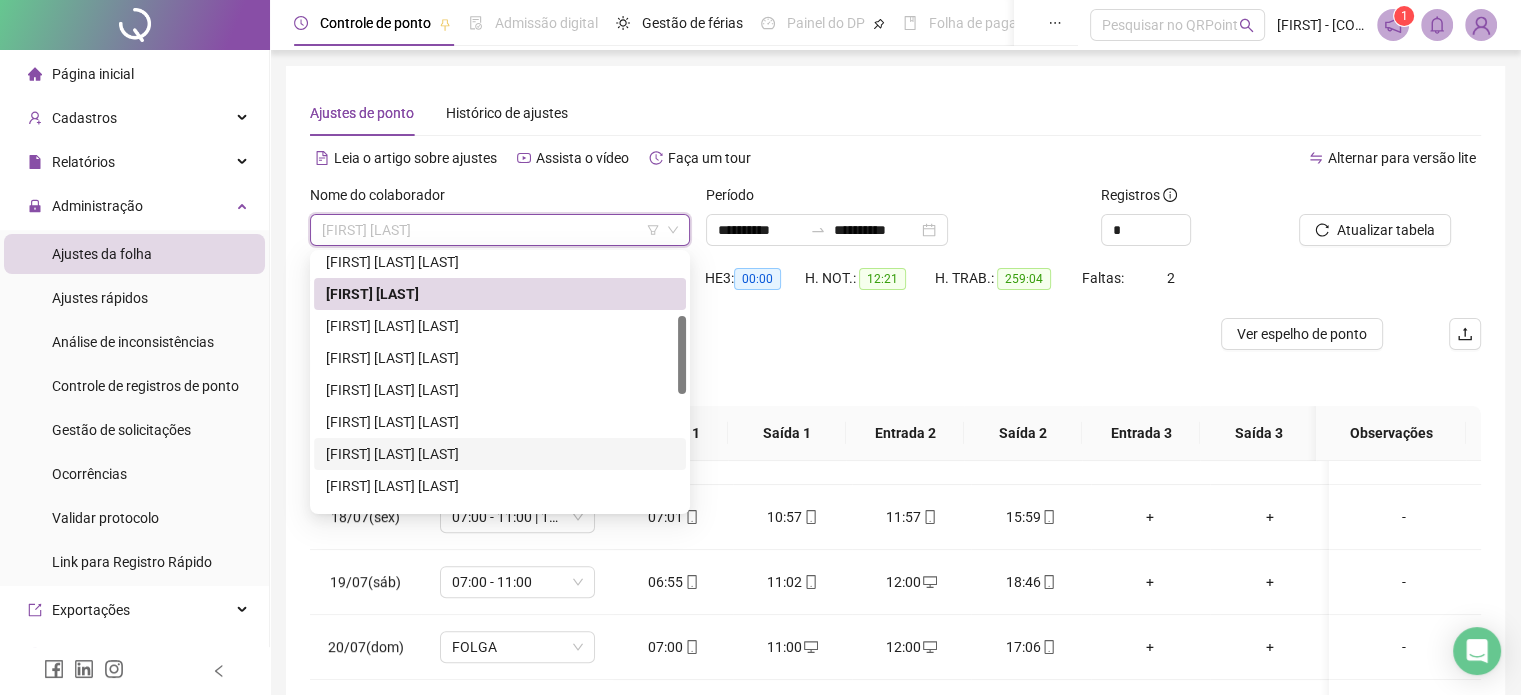 scroll, scrollTop: 300, scrollLeft: 0, axis: vertical 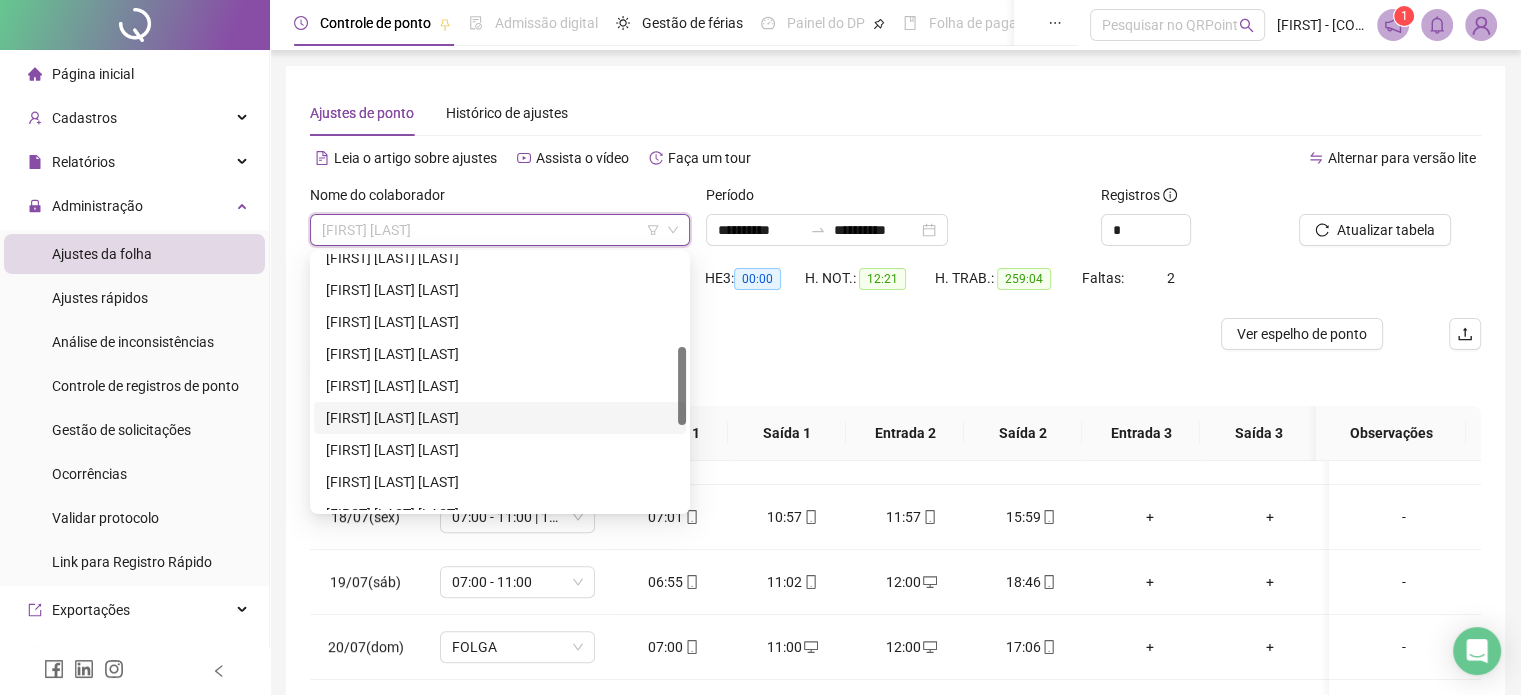 click on "[FIRST] [LAST] [LAST]" at bounding box center (500, 418) 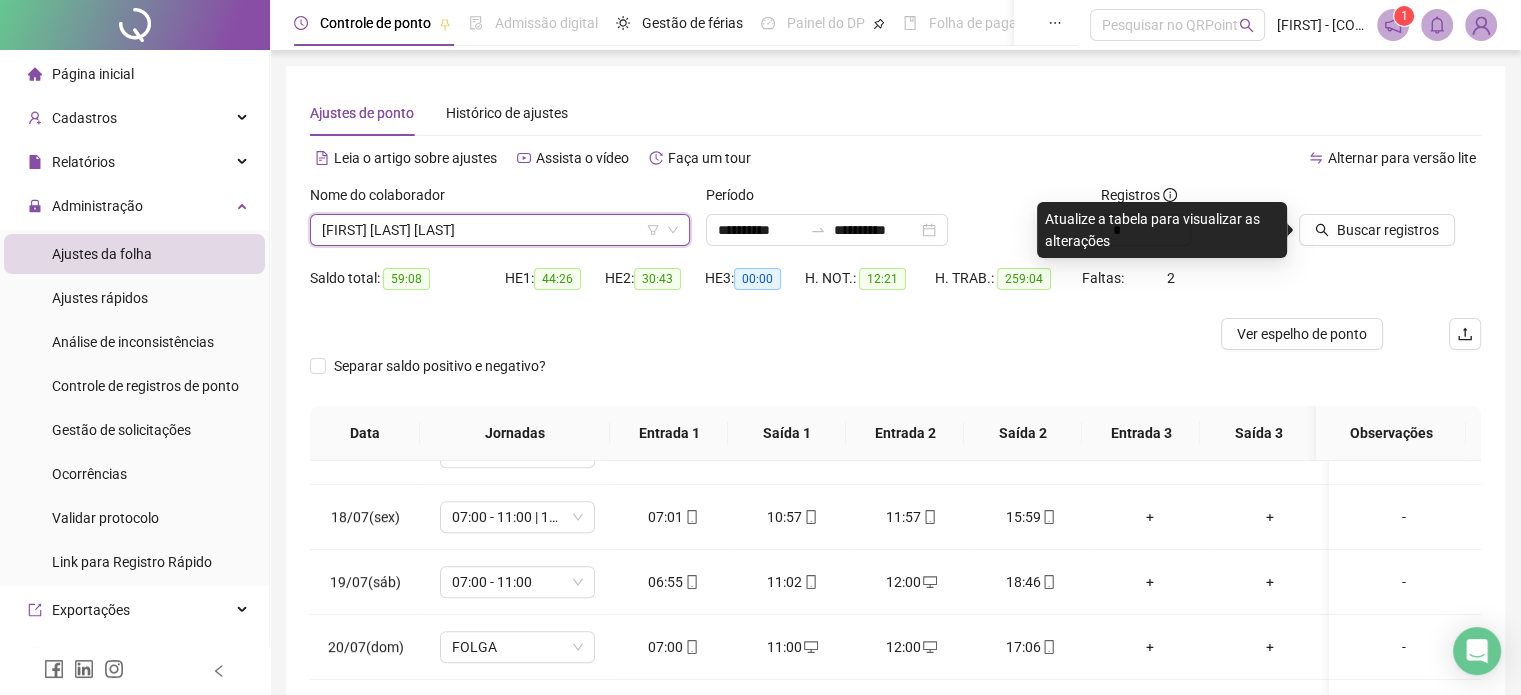 click on "Alternar para versão lite" at bounding box center [1189, 158] 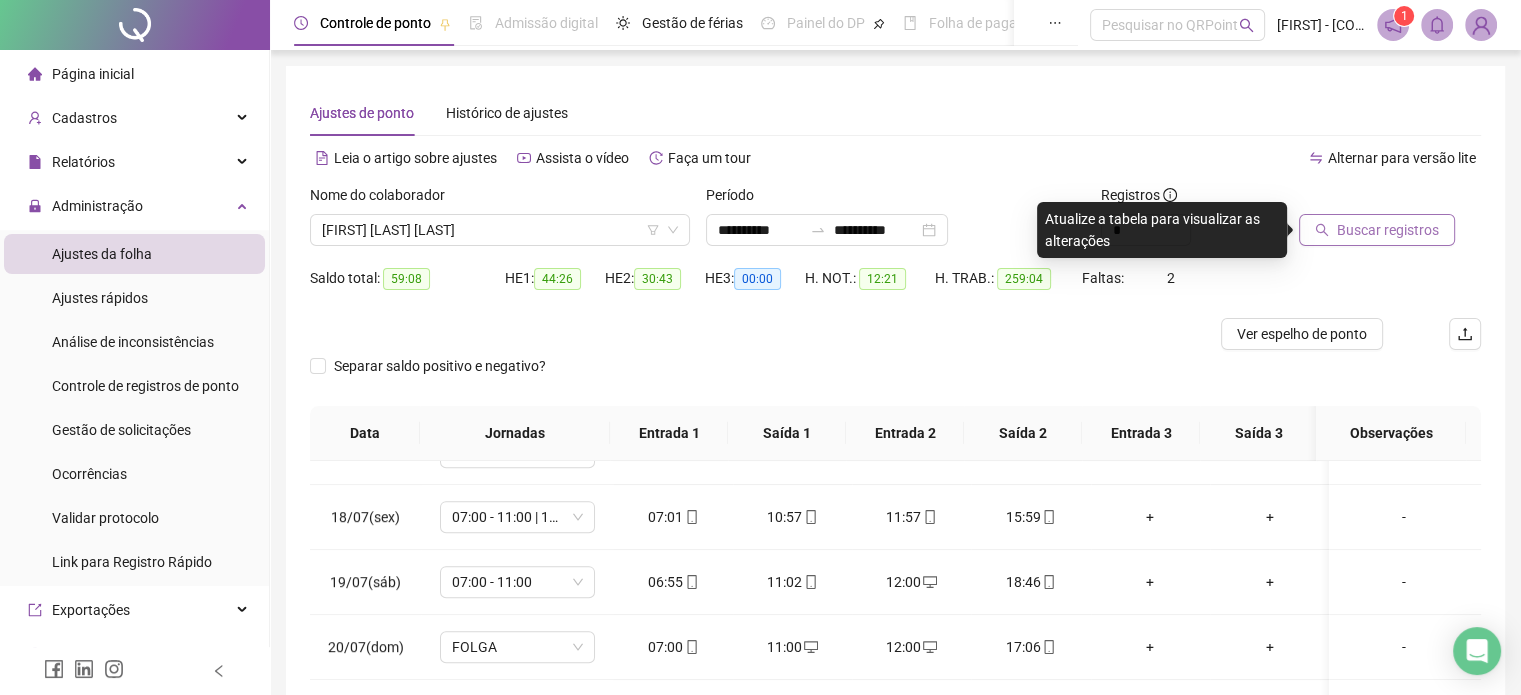 click on "Buscar registros" at bounding box center [1388, 230] 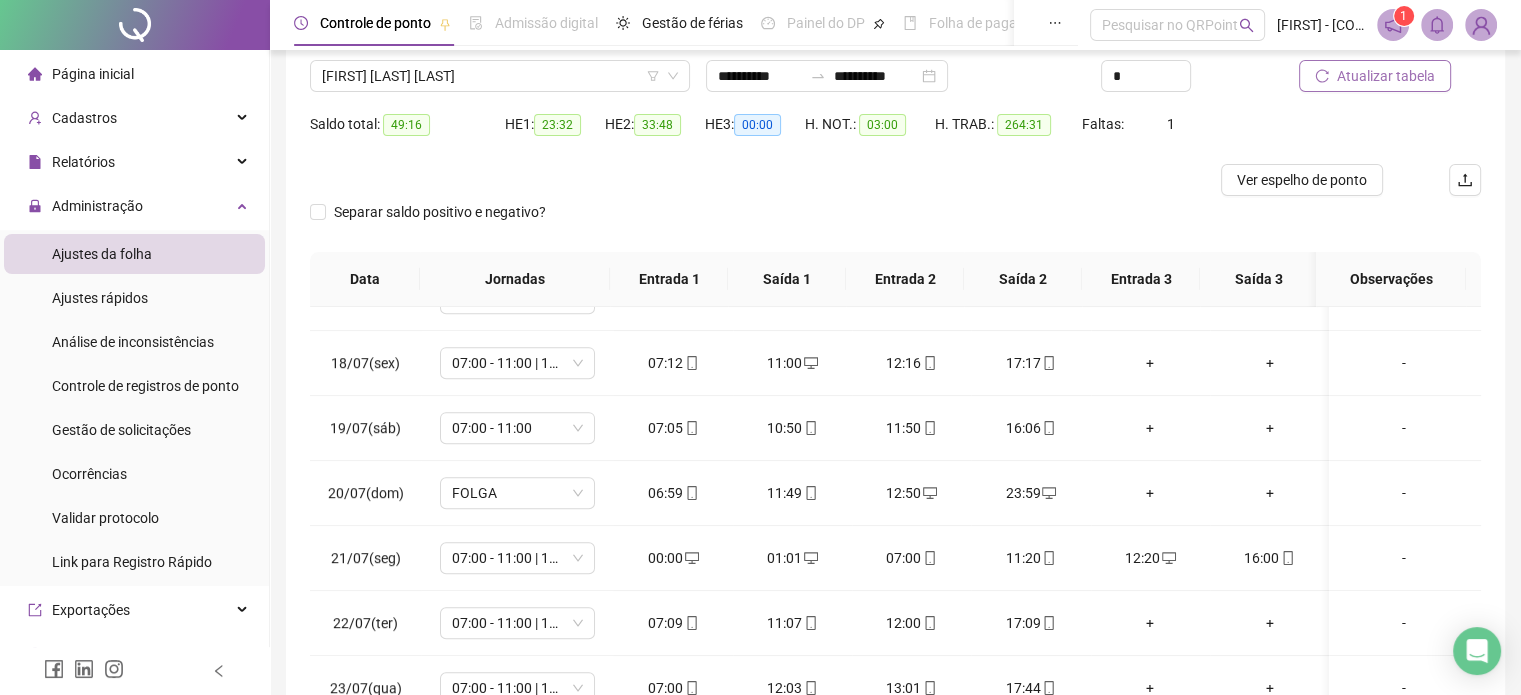 scroll, scrollTop: 200, scrollLeft: 0, axis: vertical 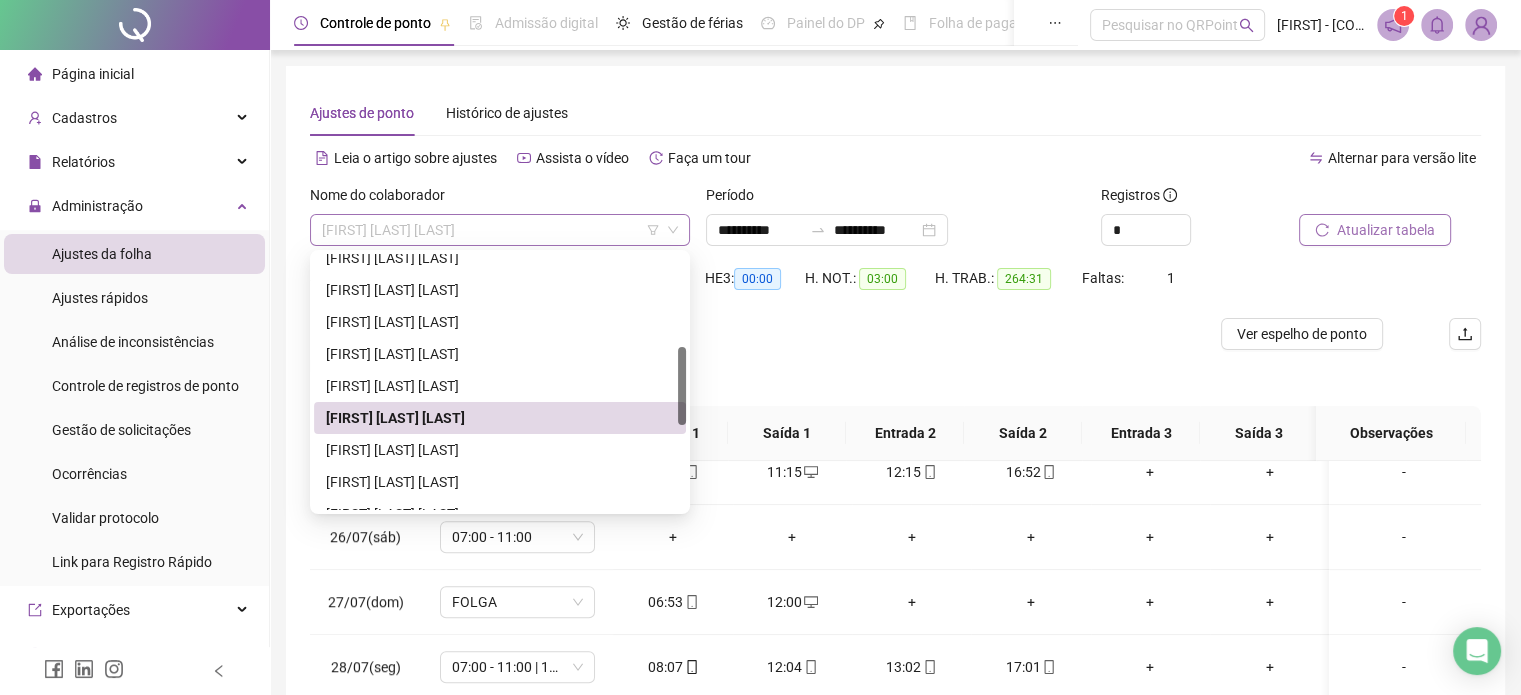 click on "[FIRST] [LAST] [LAST]" at bounding box center (500, 230) 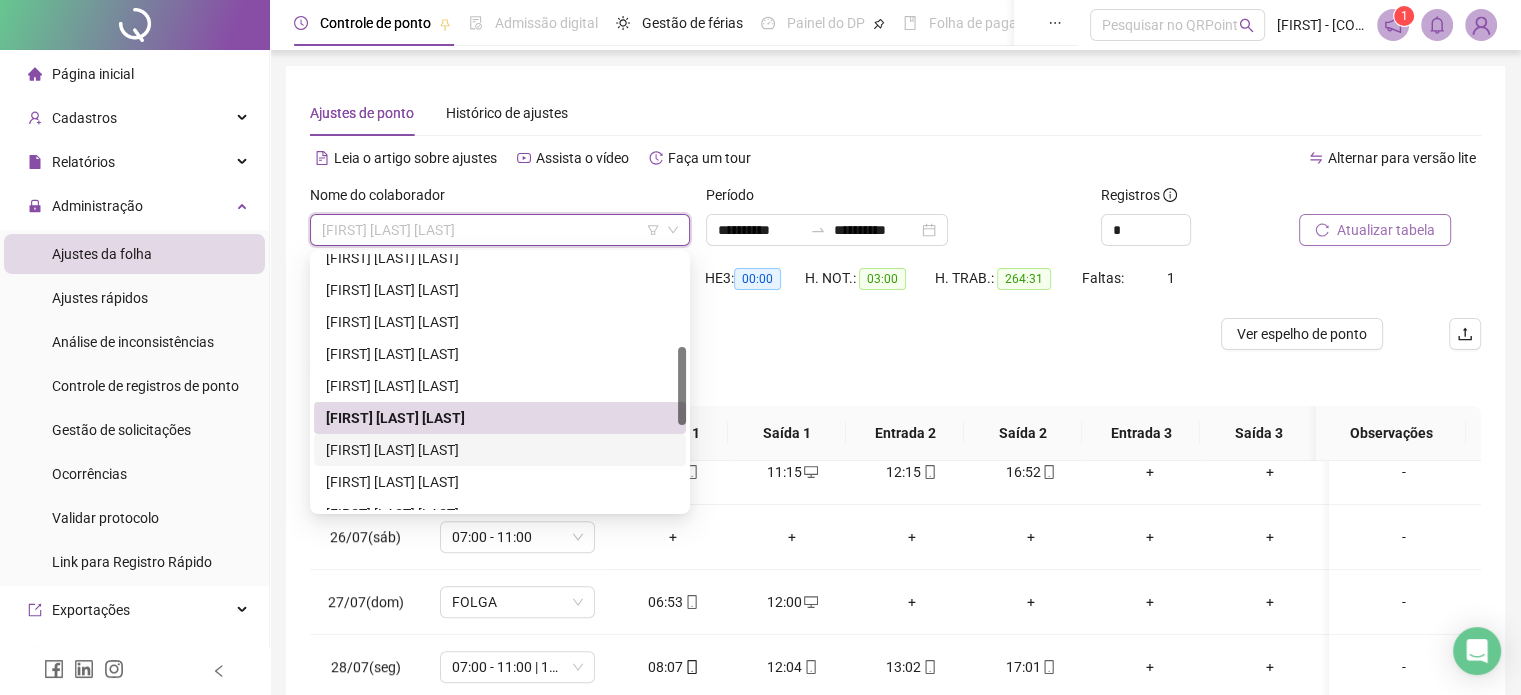 click on "[FIRST] [LAST] [LAST]" at bounding box center (500, 450) 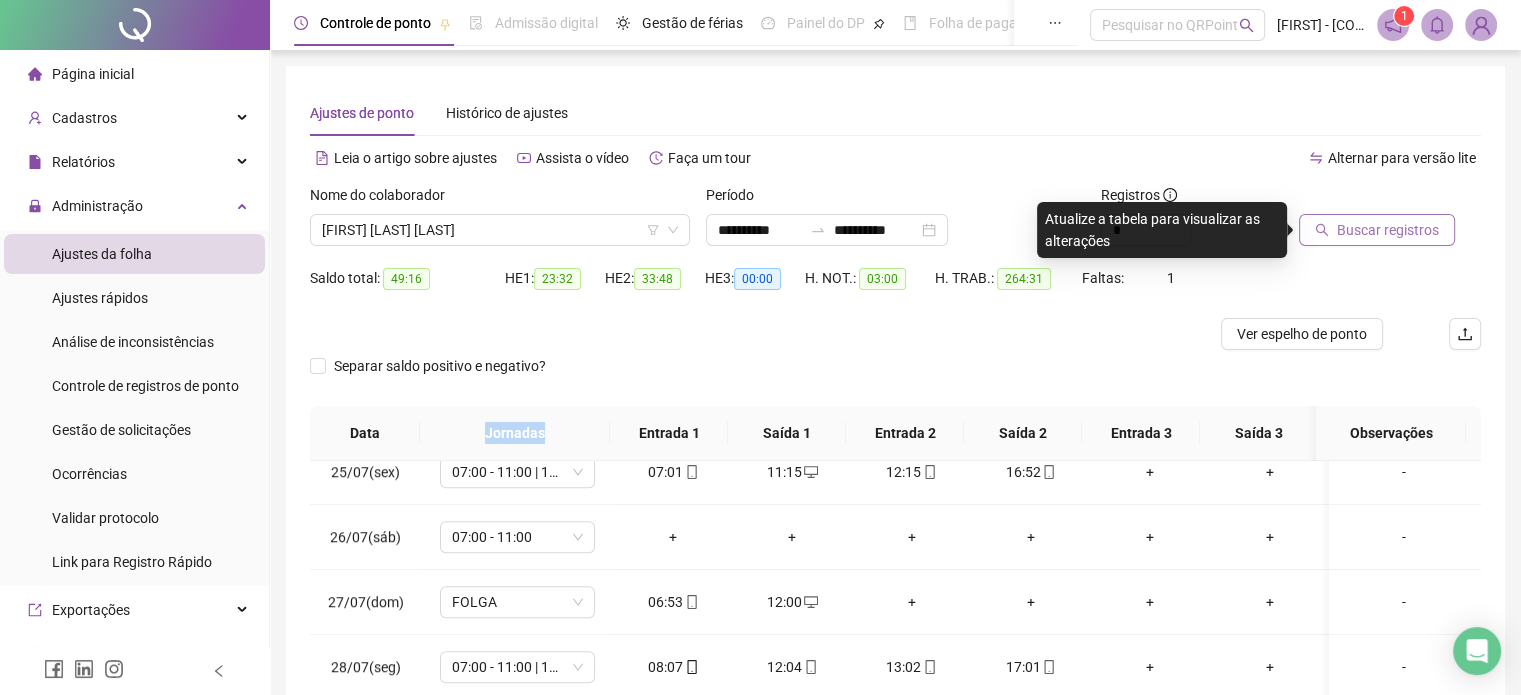 click on "Buscar registros" at bounding box center [1377, 230] 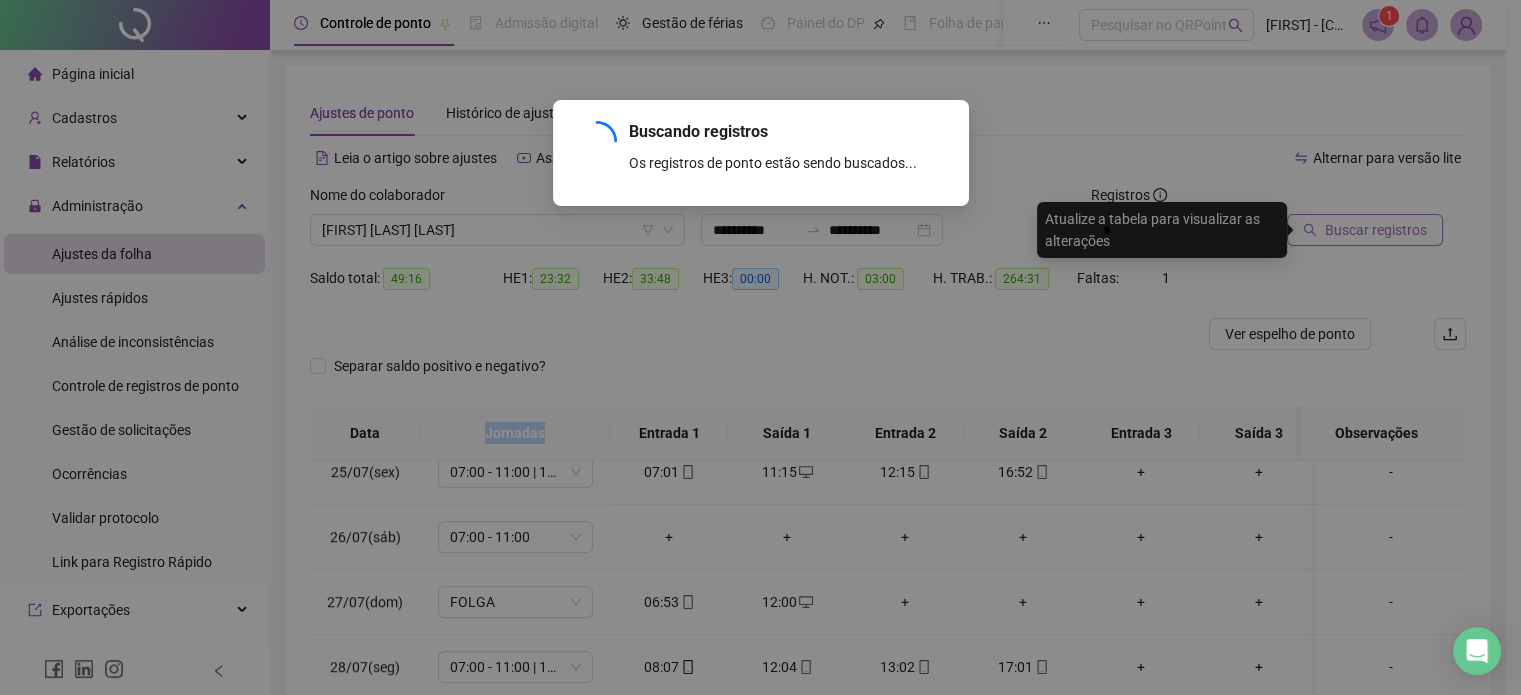 click on "**********" at bounding box center (753, 347) 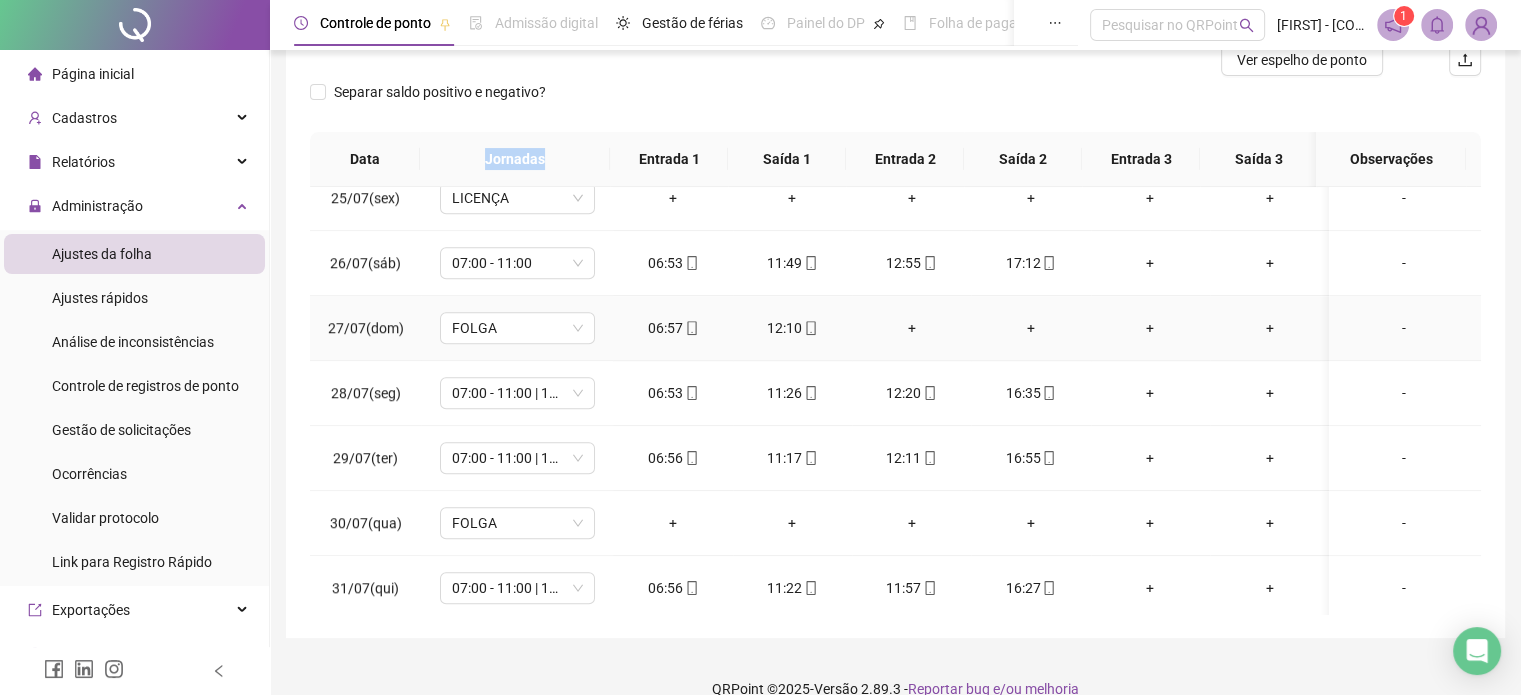 scroll, scrollTop: 302, scrollLeft: 0, axis: vertical 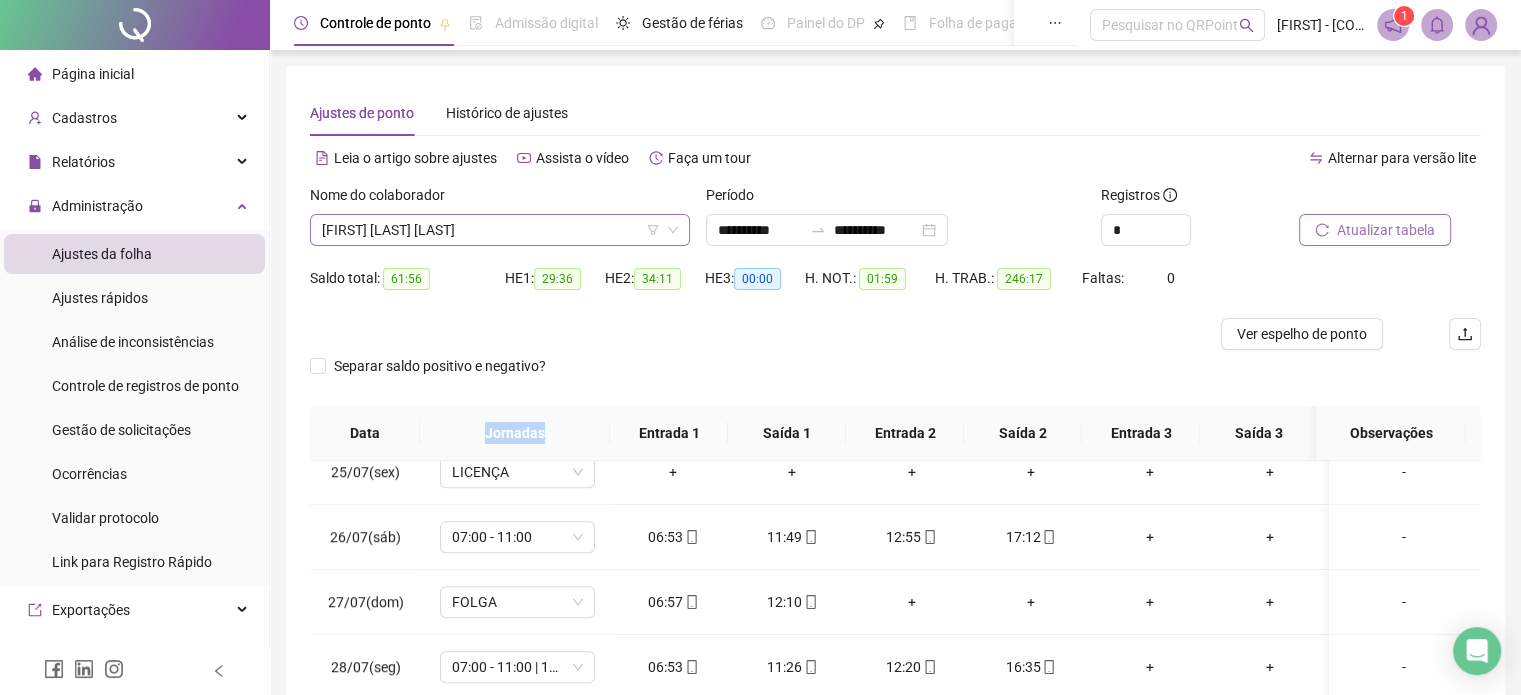 click 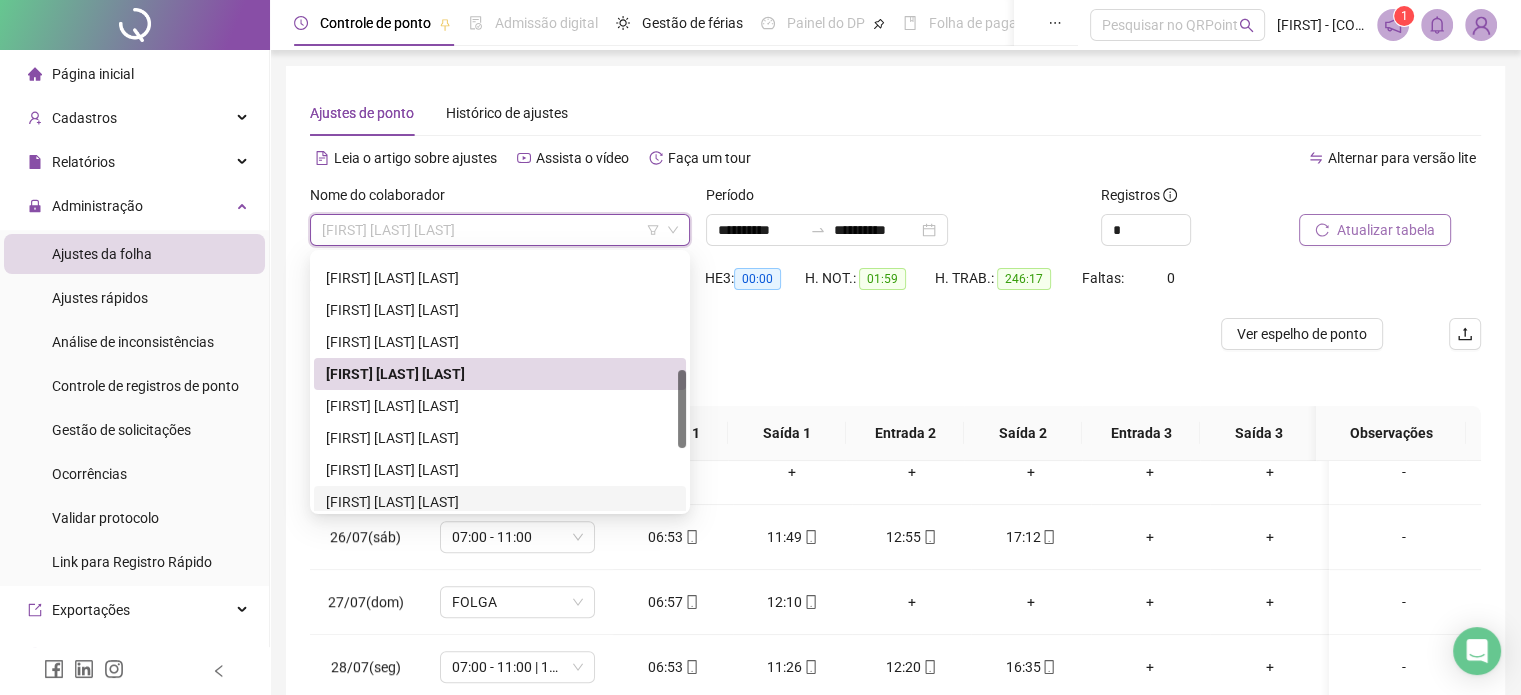 scroll, scrollTop: 276, scrollLeft: 0, axis: vertical 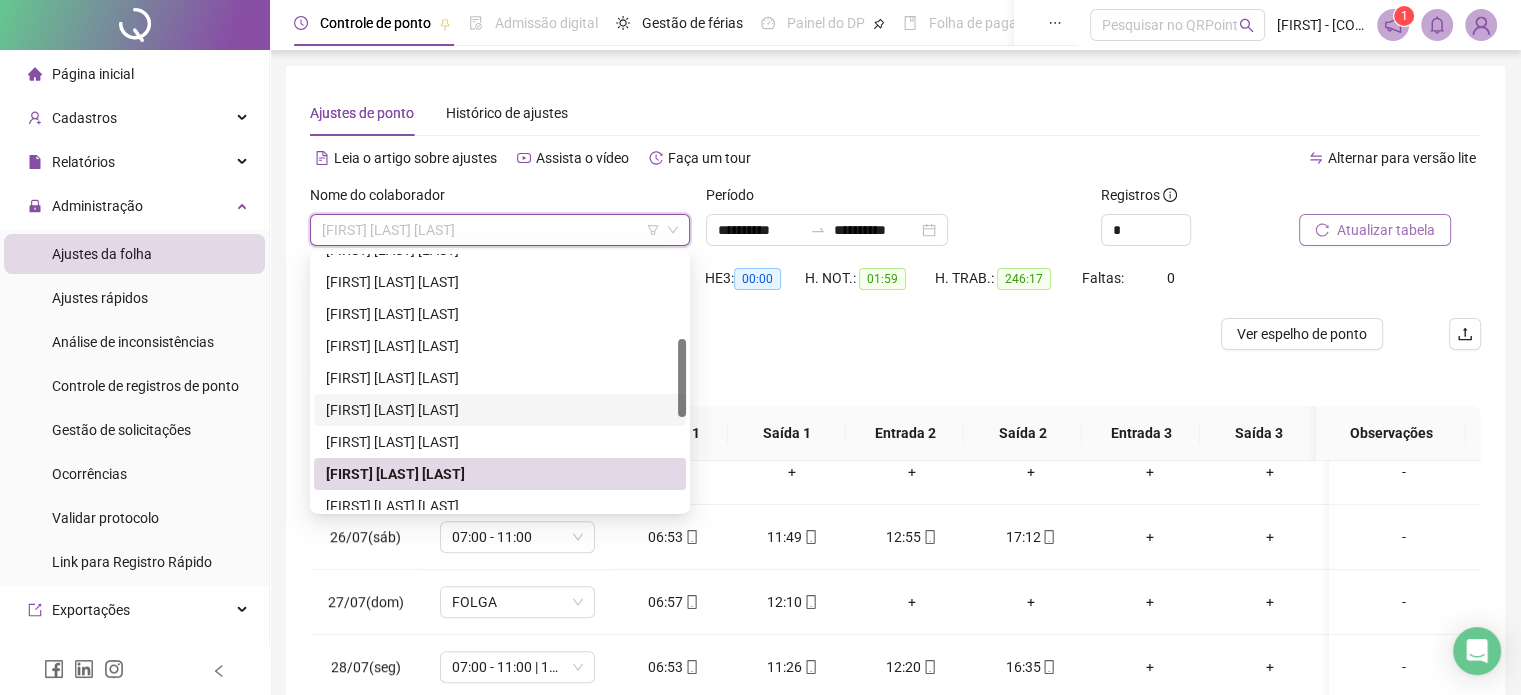 click on "[FIRST] [LAST] [LAST]" at bounding box center (500, 410) 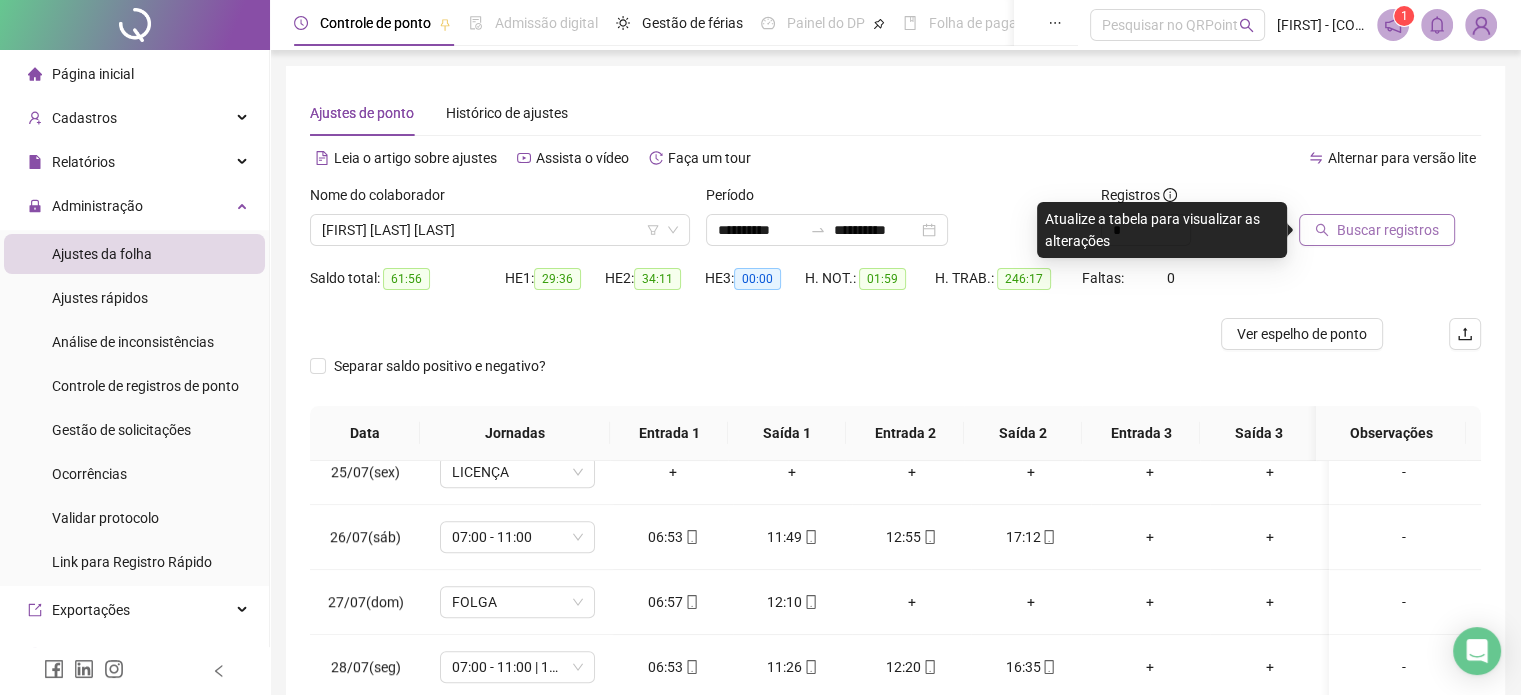 click on "Buscar registros" at bounding box center (1388, 230) 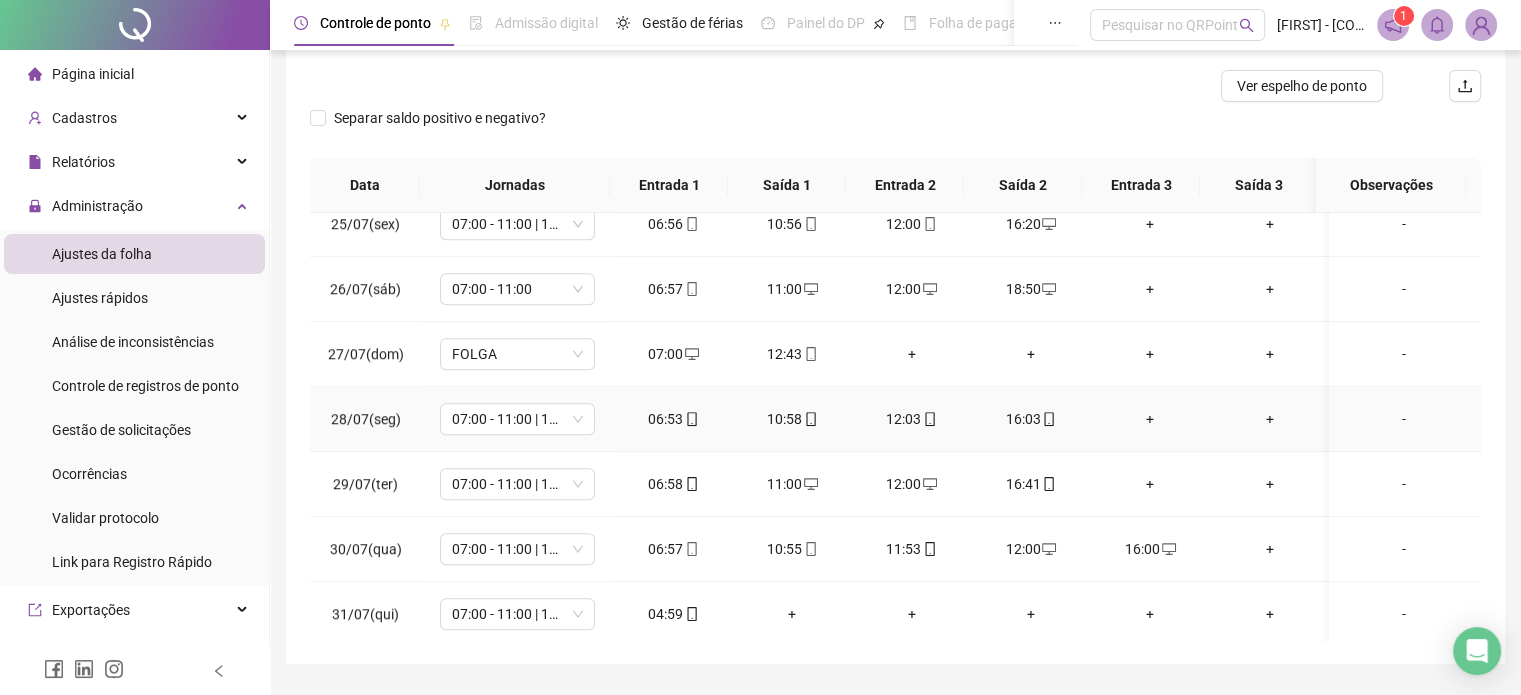 scroll, scrollTop: 302, scrollLeft: 0, axis: vertical 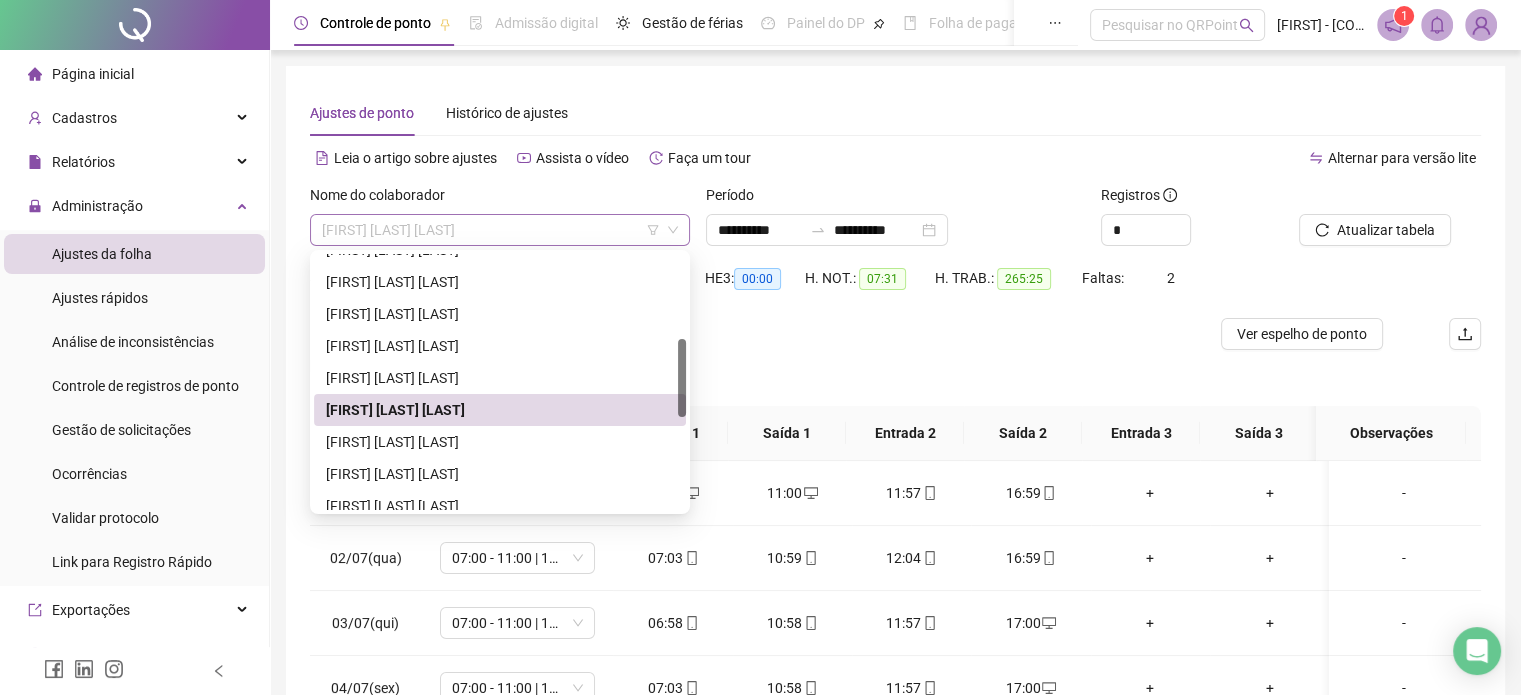 click on "[FIRST] [LAST] [LAST]" at bounding box center (500, 230) 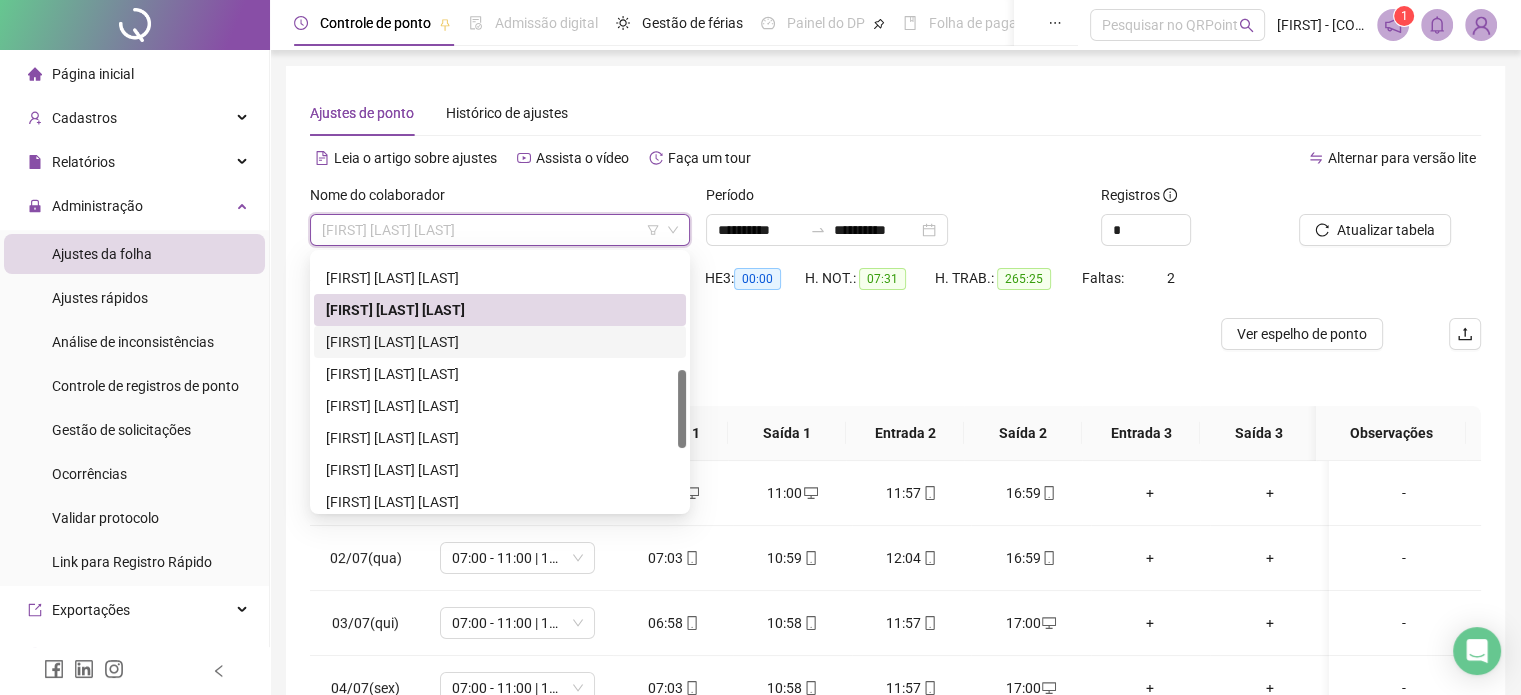 scroll, scrollTop: 476, scrollLeft: 0, axis: vertical 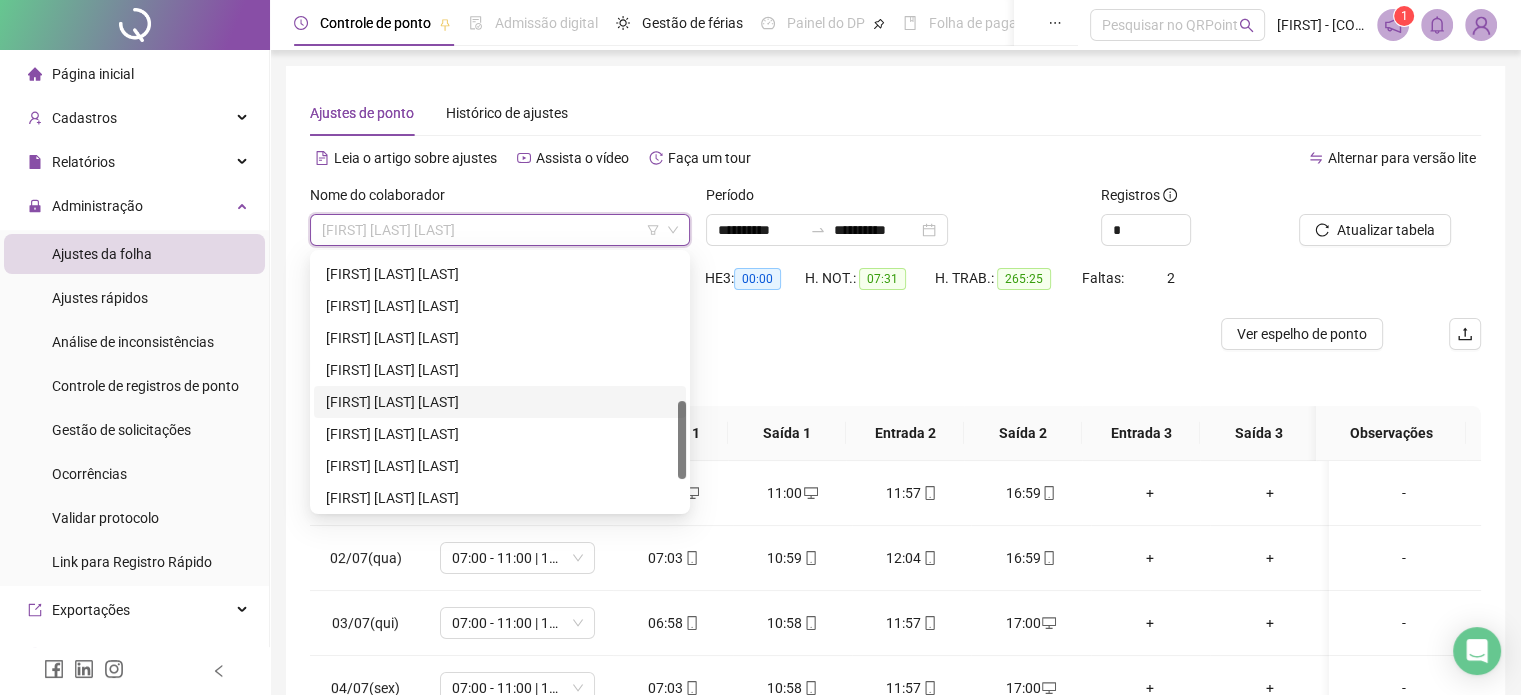 click on "[FIRST] [LAST] [LAST]" at bounding box center (500, 402) 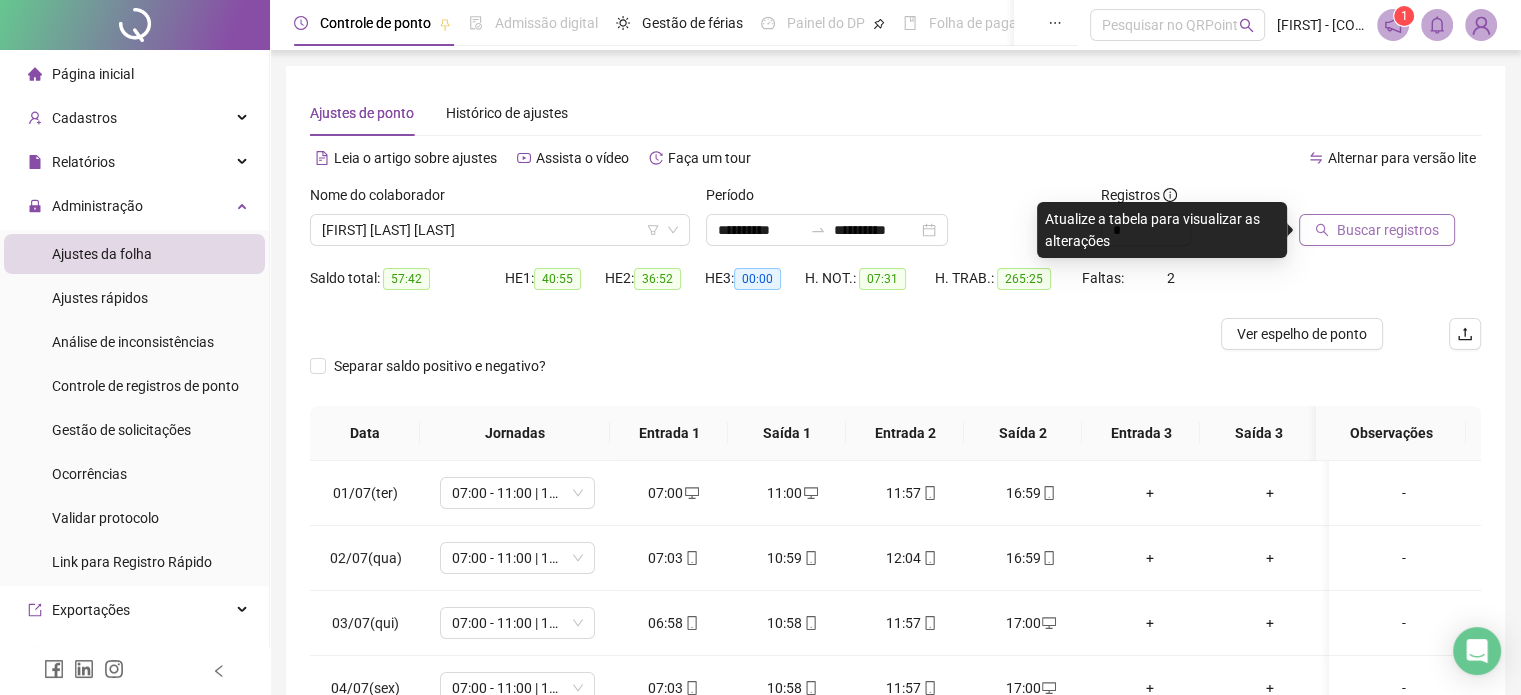 click on "Buscar registros" at bounding box center [1388, 230] 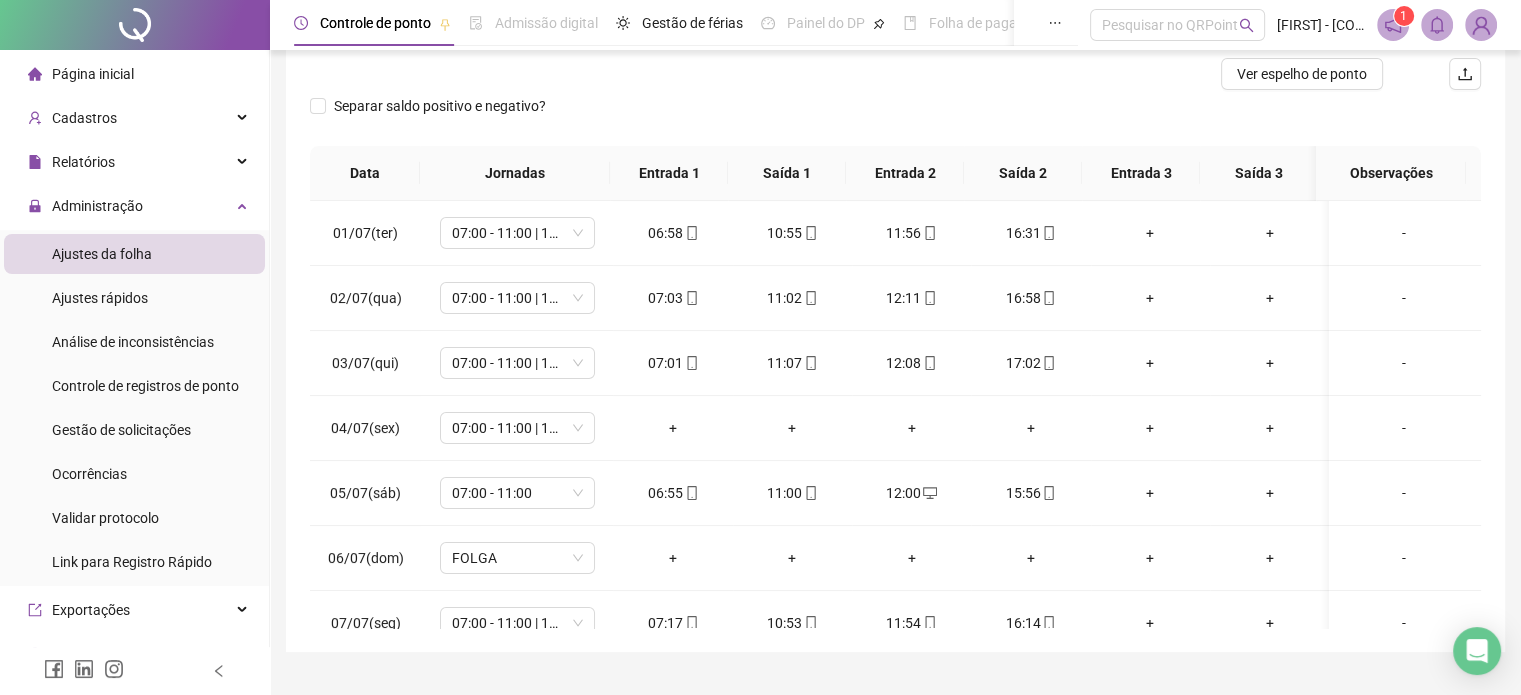 scroll, scrollTop: 302, scrollLeft: 0, axis: vertical 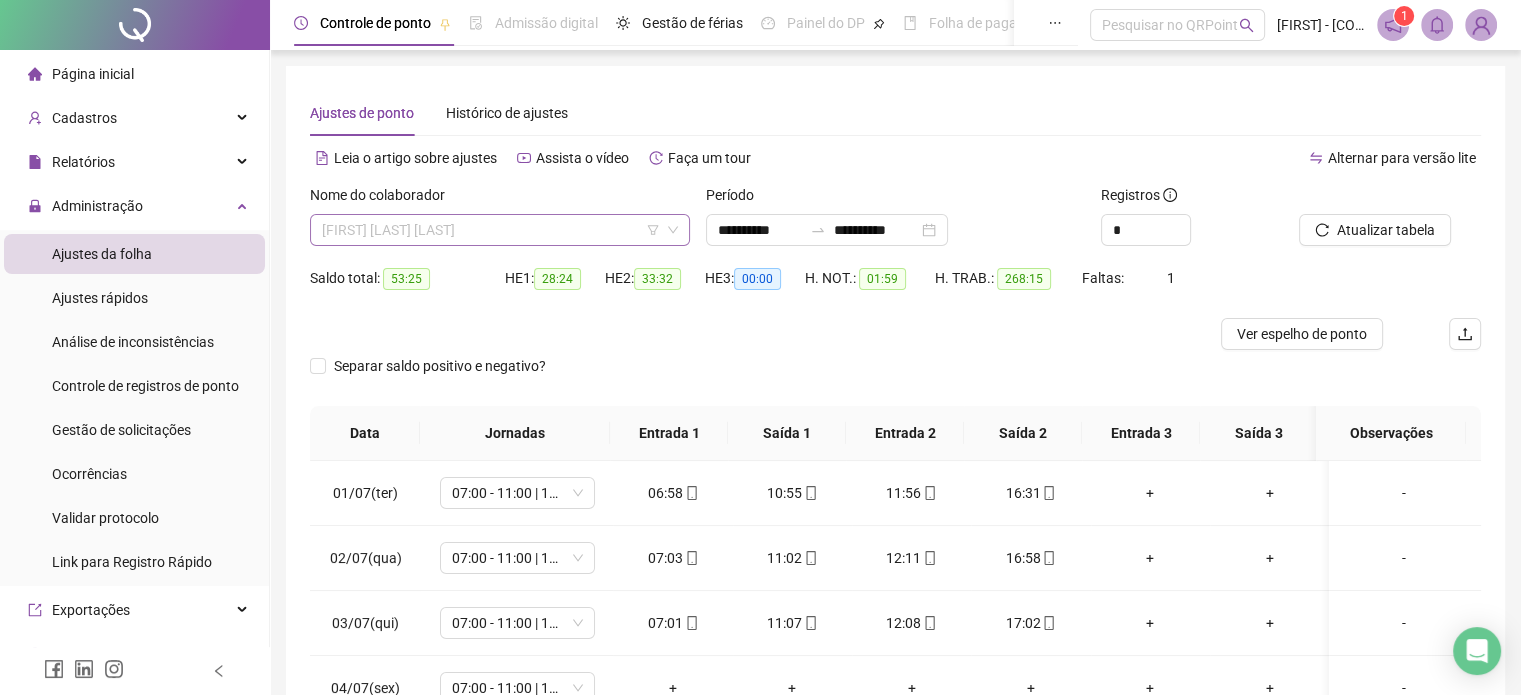 click on "[FIRST] [LAST] [LAST]" at bounding box center [500, 230] 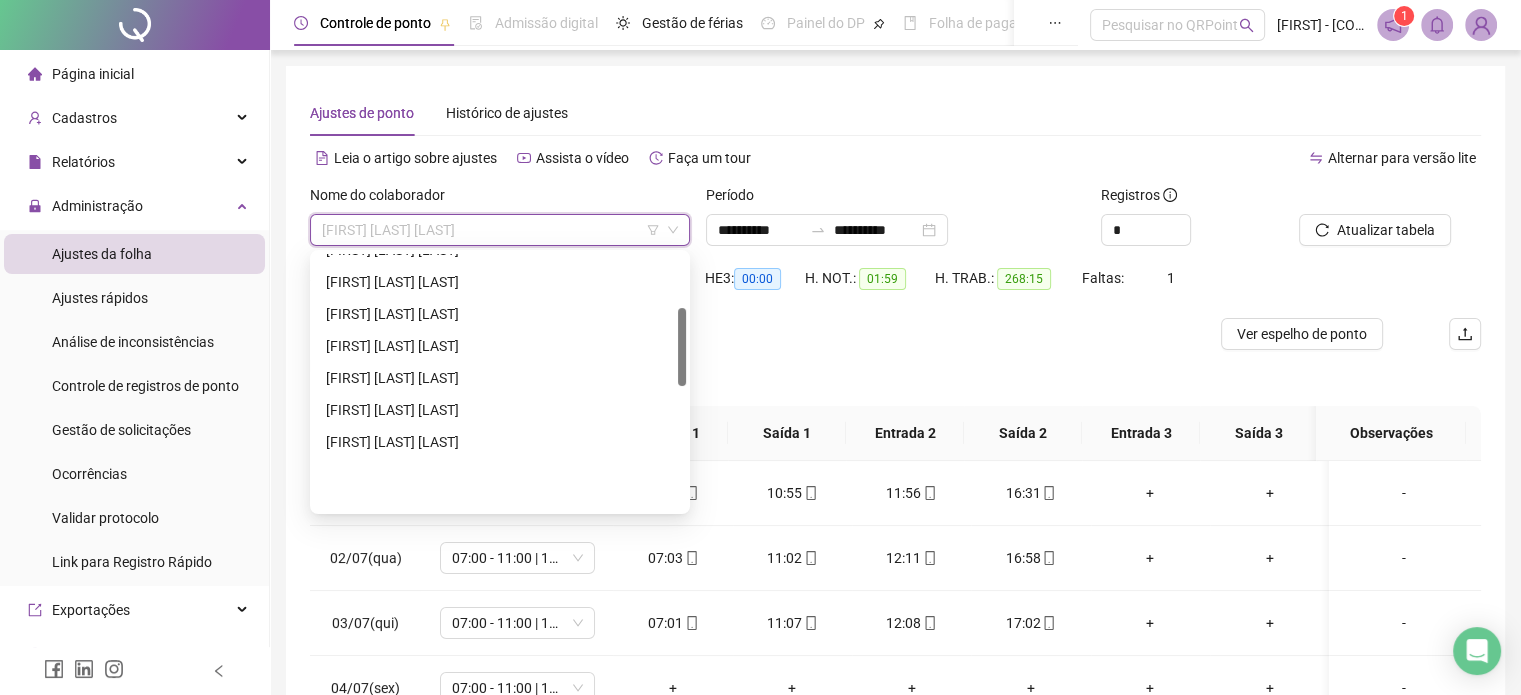 scroll, scrollTop: 176, scrollLeft: 0, axis: vertical 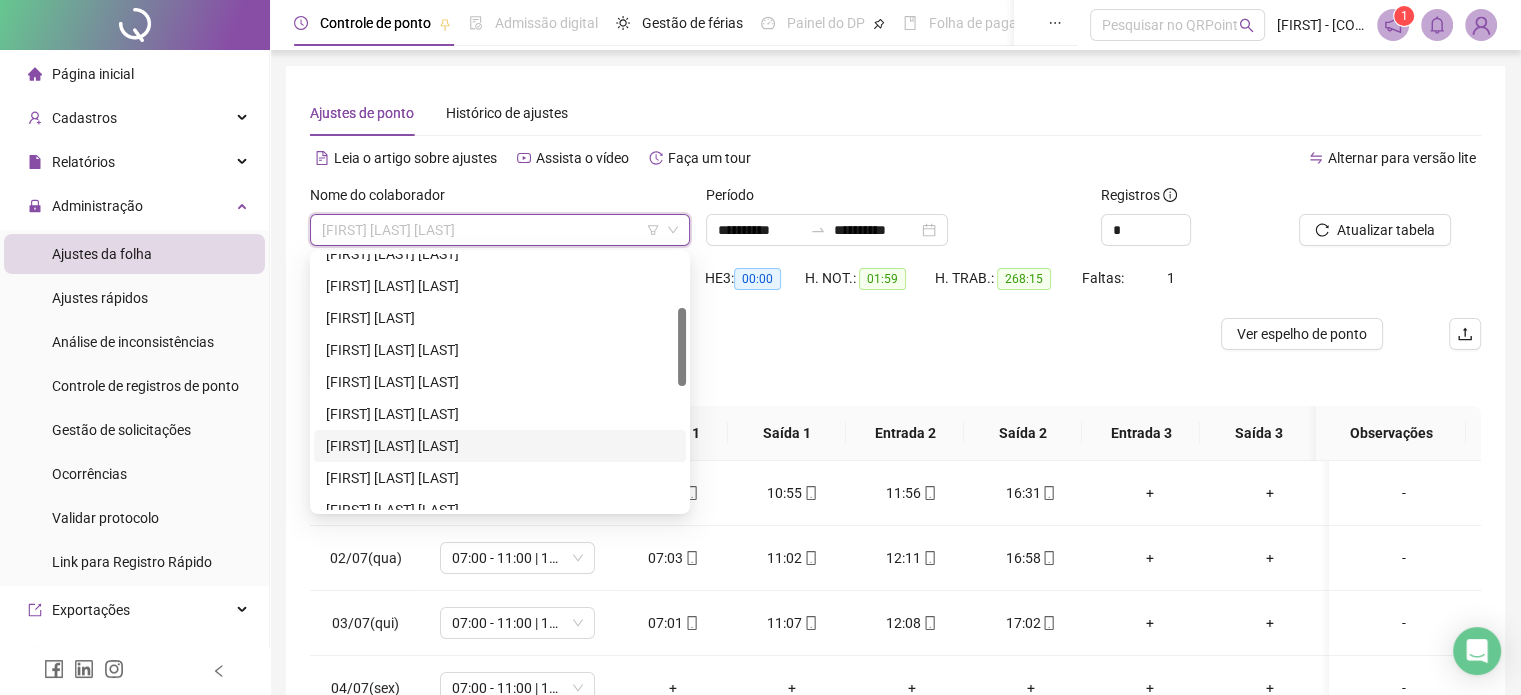 click on "[FIRST] [LAST] [LAST]" at bounding box center (500, 446) 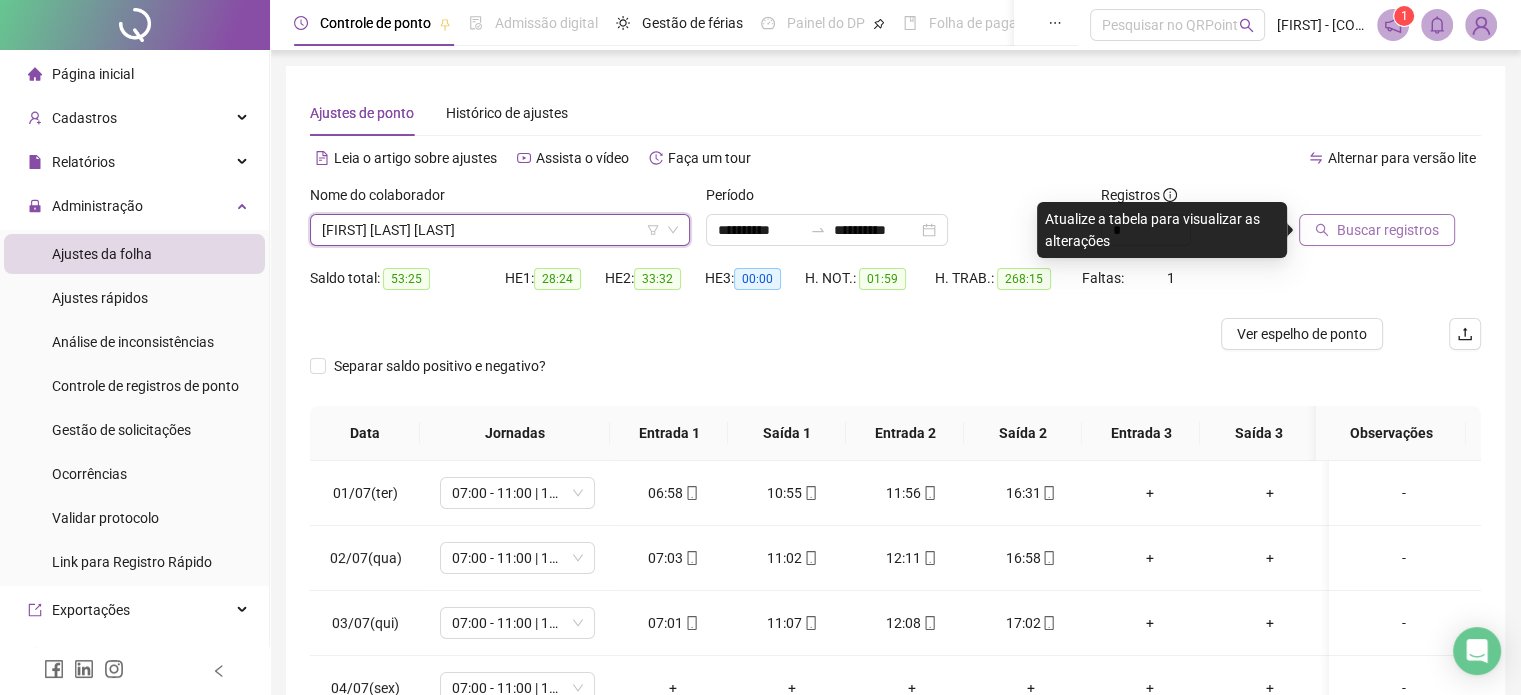 click on "Buscar registros" at bounding box center (1388, 230) 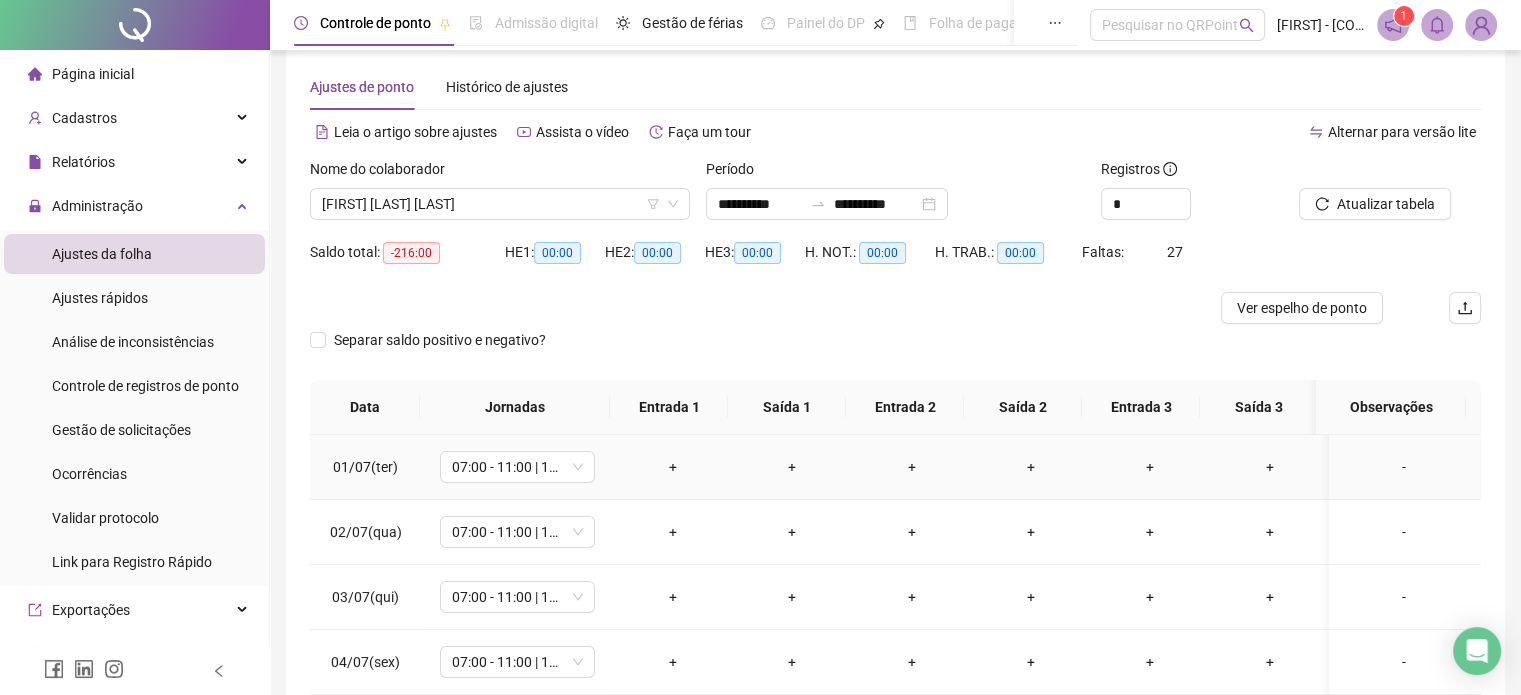 scroll, scrollTop: 100, scrollLeft: 0, axis: vertical 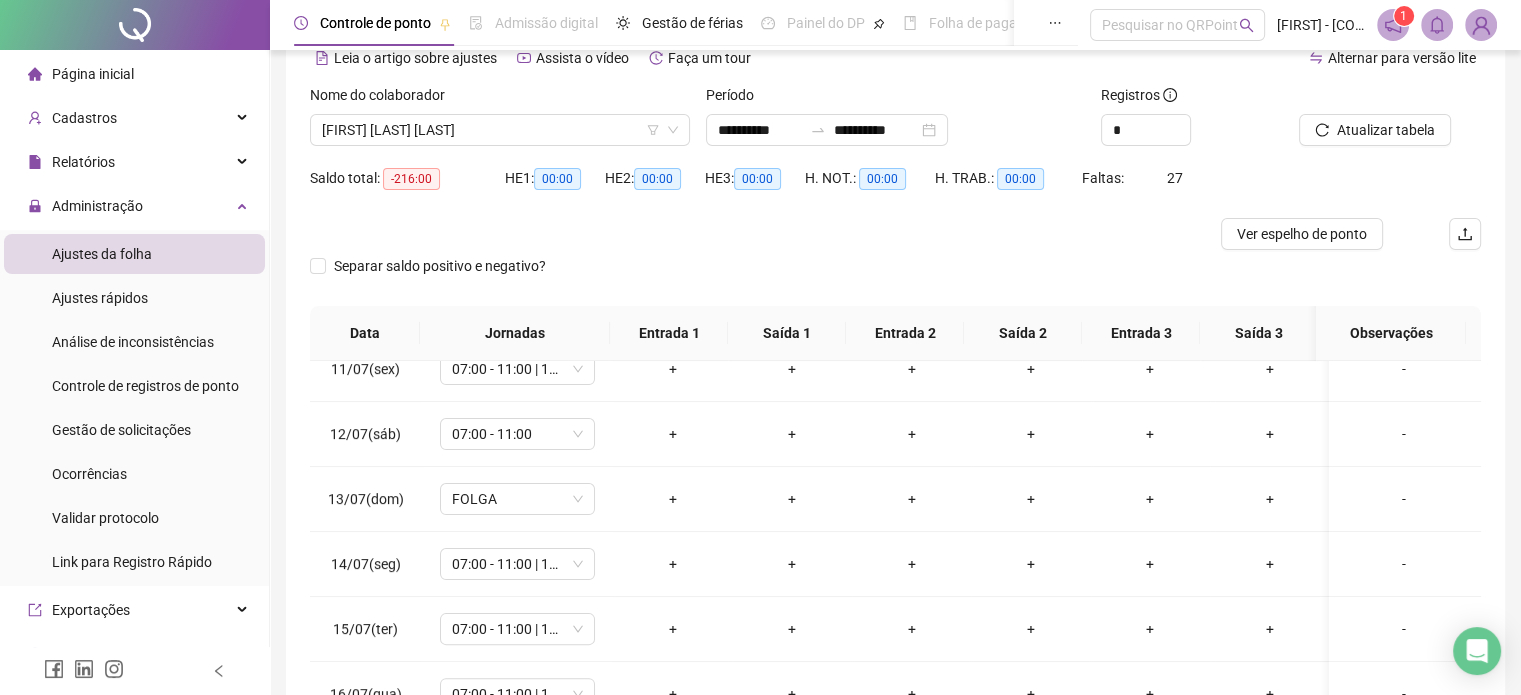 click on "H. TRAB.:   00:00" at bounding box center (1008, 190) 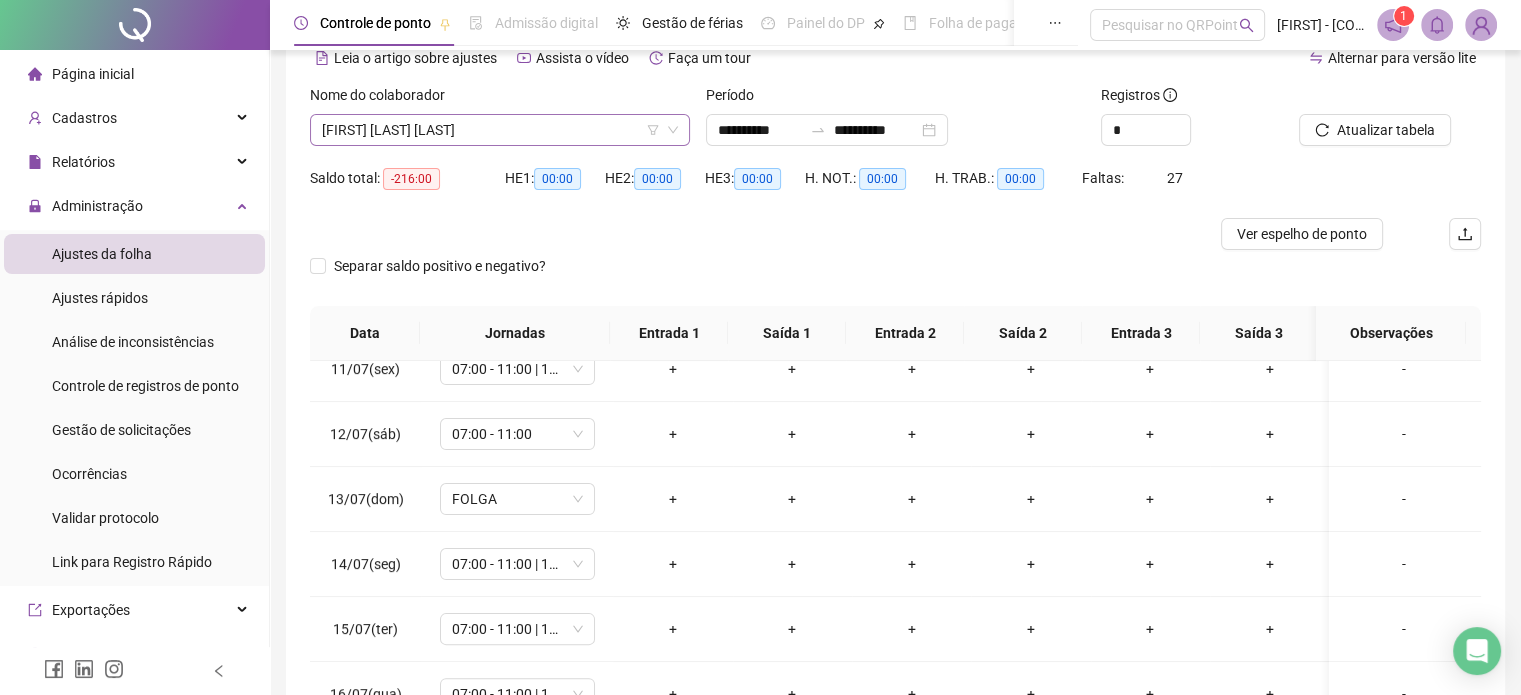 click on "[FIRST] [LAST] [LAST]" at bounding box center (500, 130) 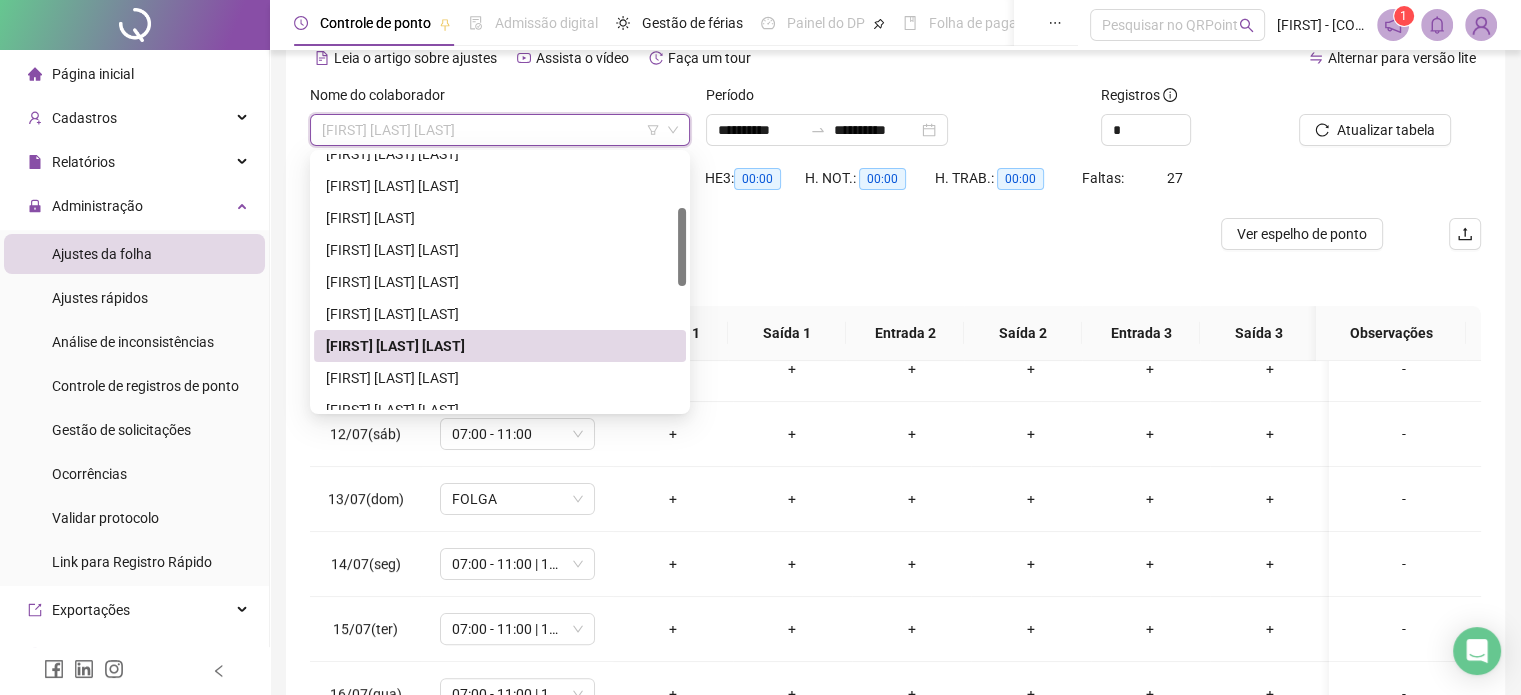 scroll, scrollTop: 177, scrollLeft: 0, axis: vertical 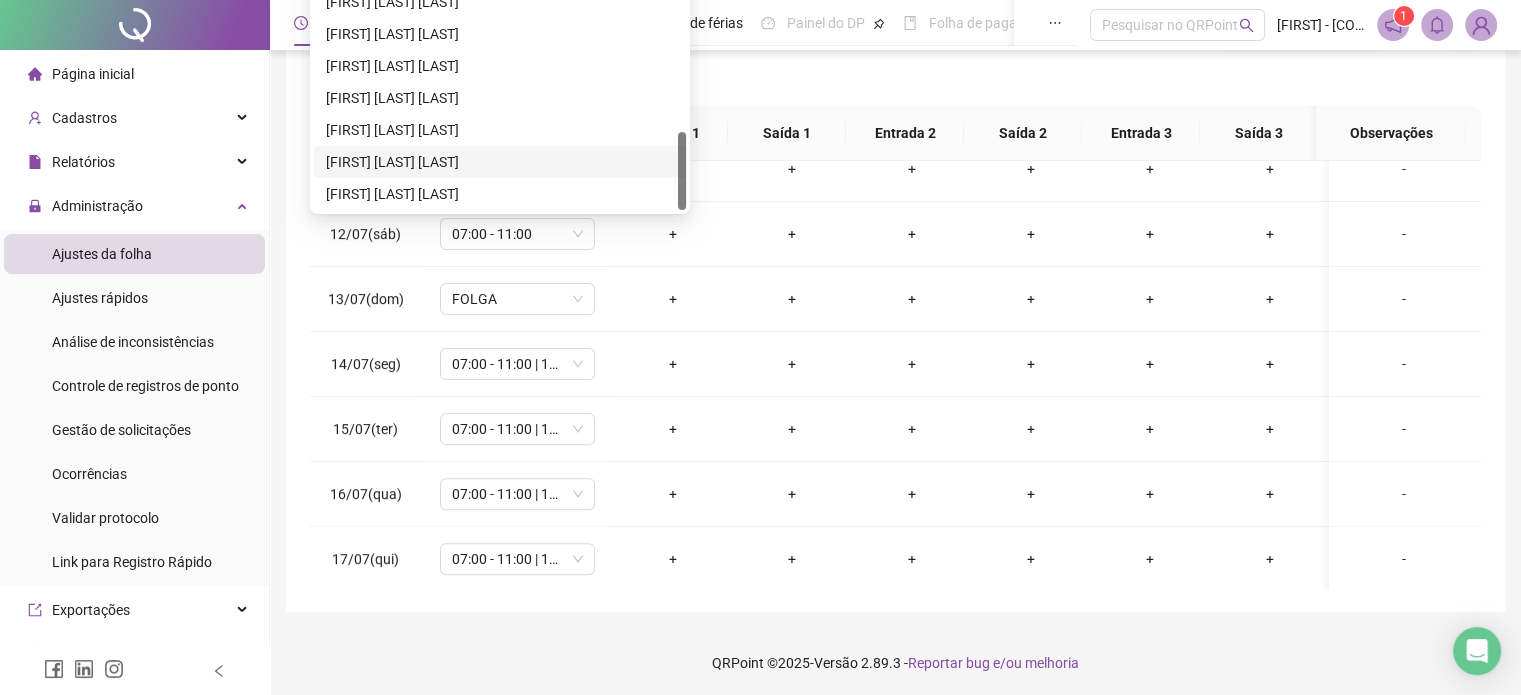 click on "[FIRST] [LAST] [LAST]" at bounding box center (500, 162) 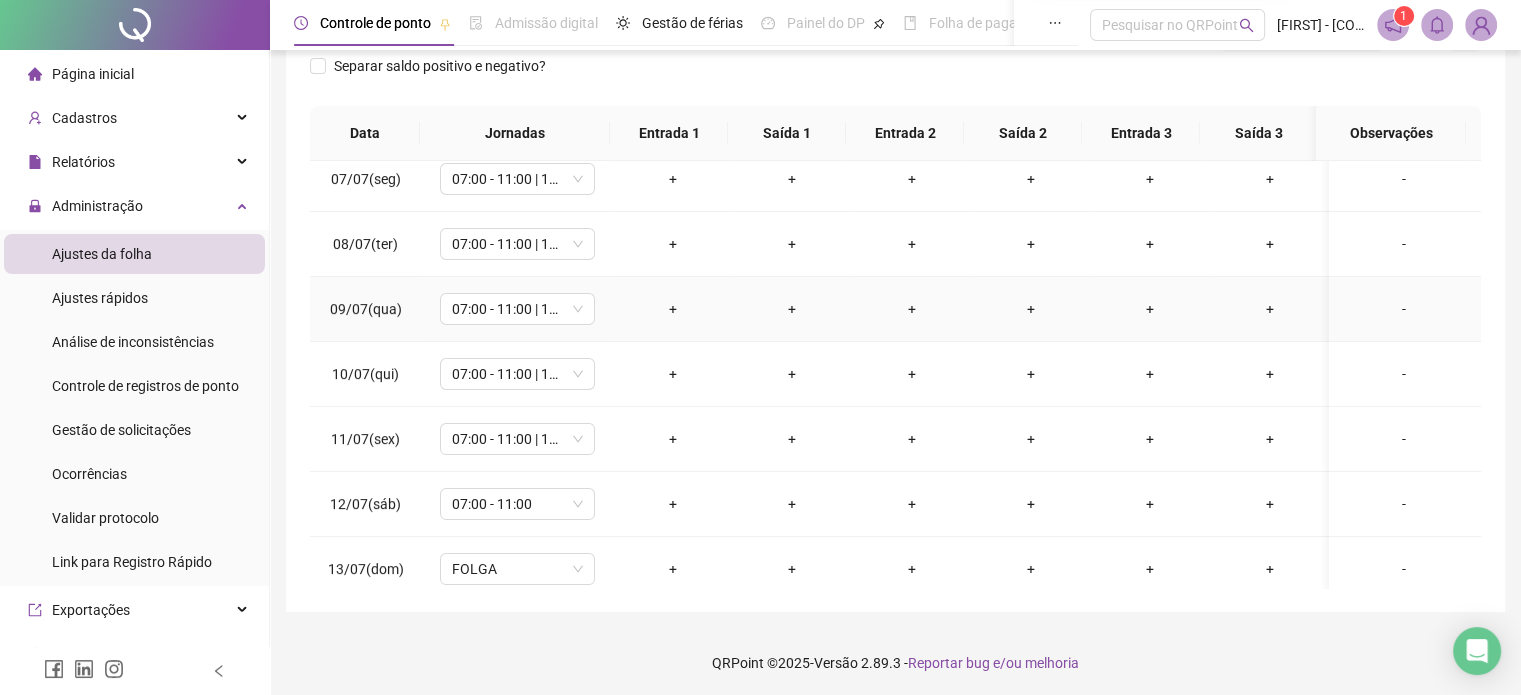 scroll, scrollTop: 374, scrollLeft: 0, axis: vertical 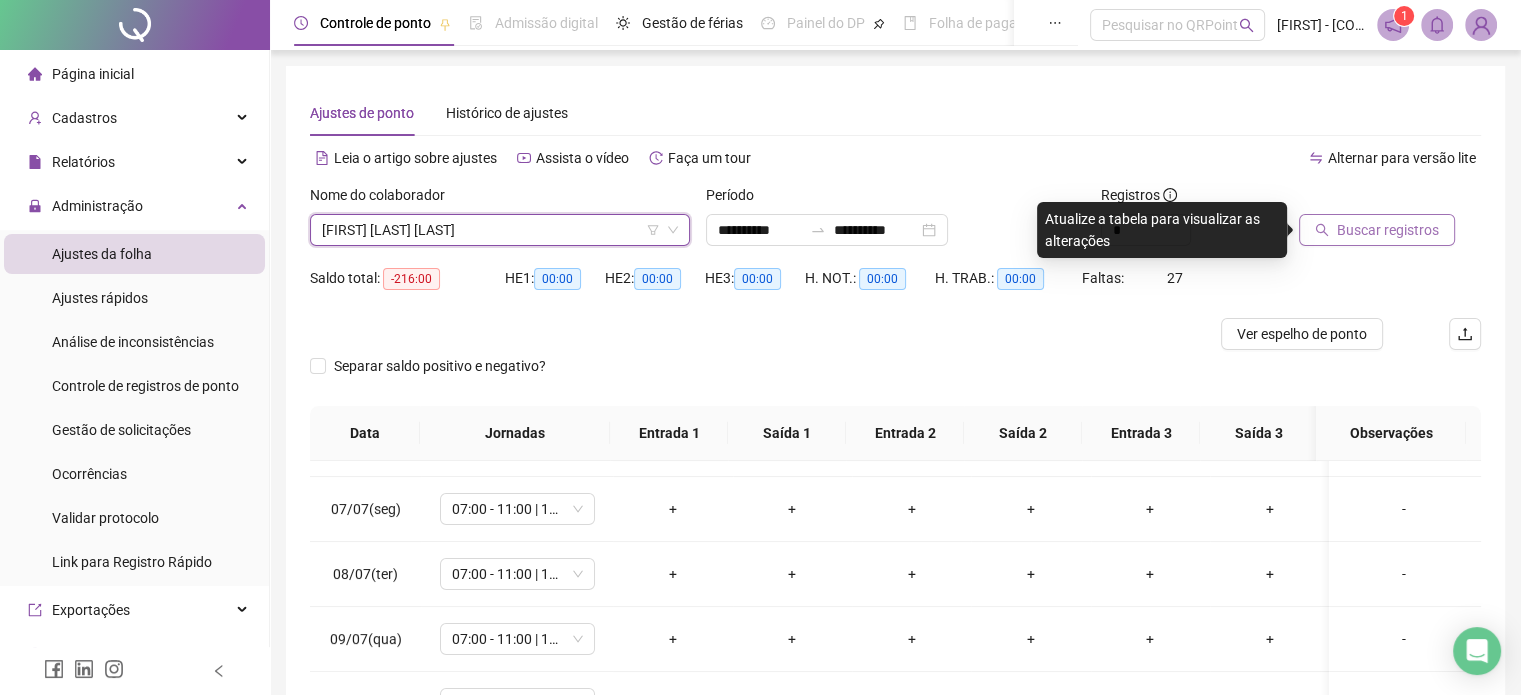 click on "Buscar registros" at bounding box center [1388, 230] 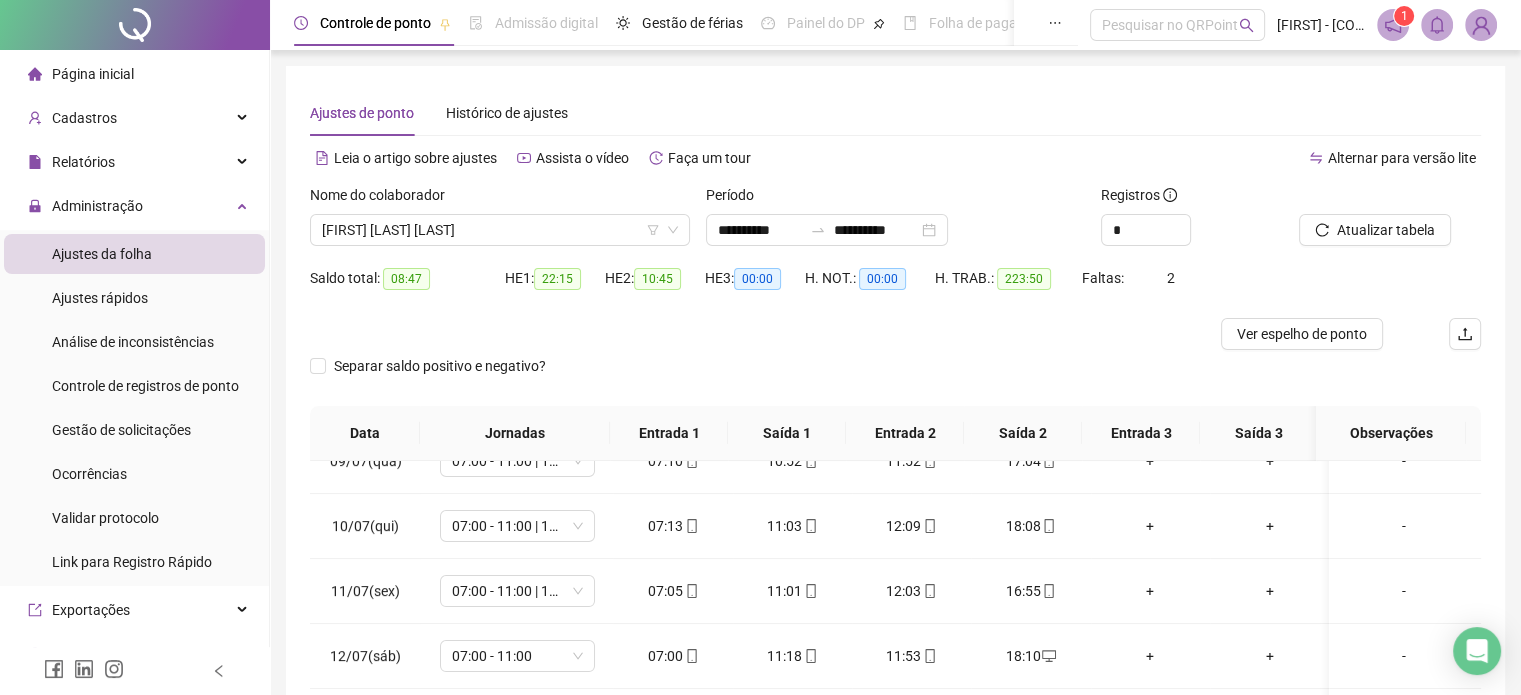 scroll, scrollTop: 574, scrollLeft: 0, axis: vertical 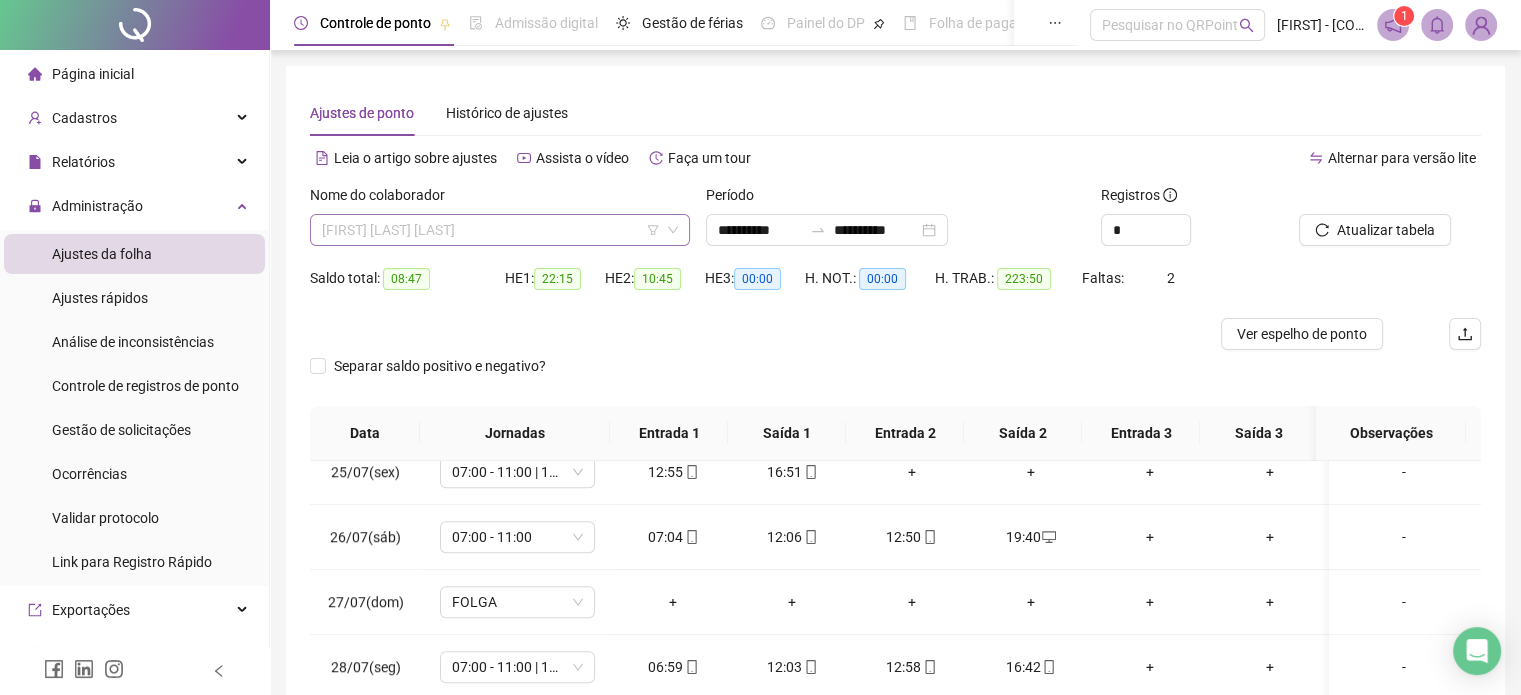 click on "[FIRST] [LAST] [LAST]" at bounding box center [500, 230] 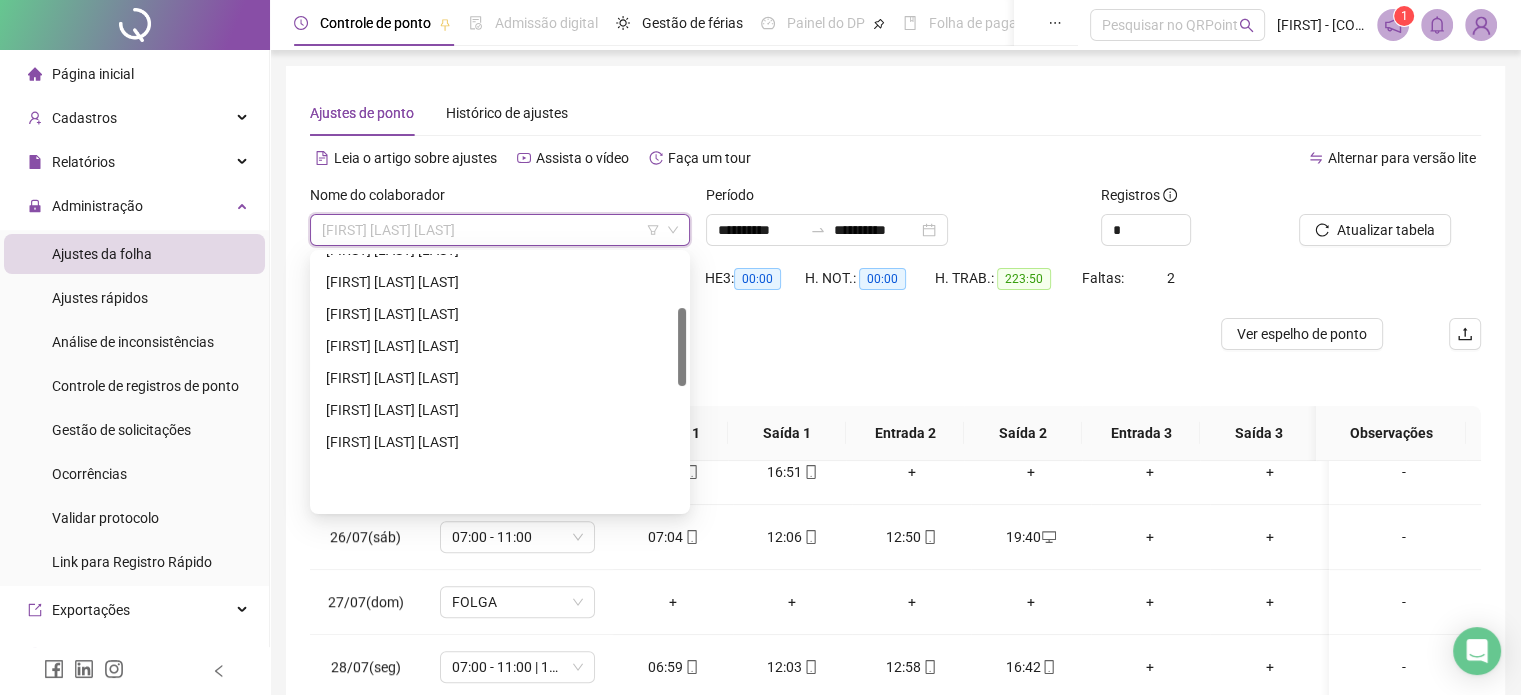 scroll, scrollTop: 76, scrollLeft: 0, axis: vertical 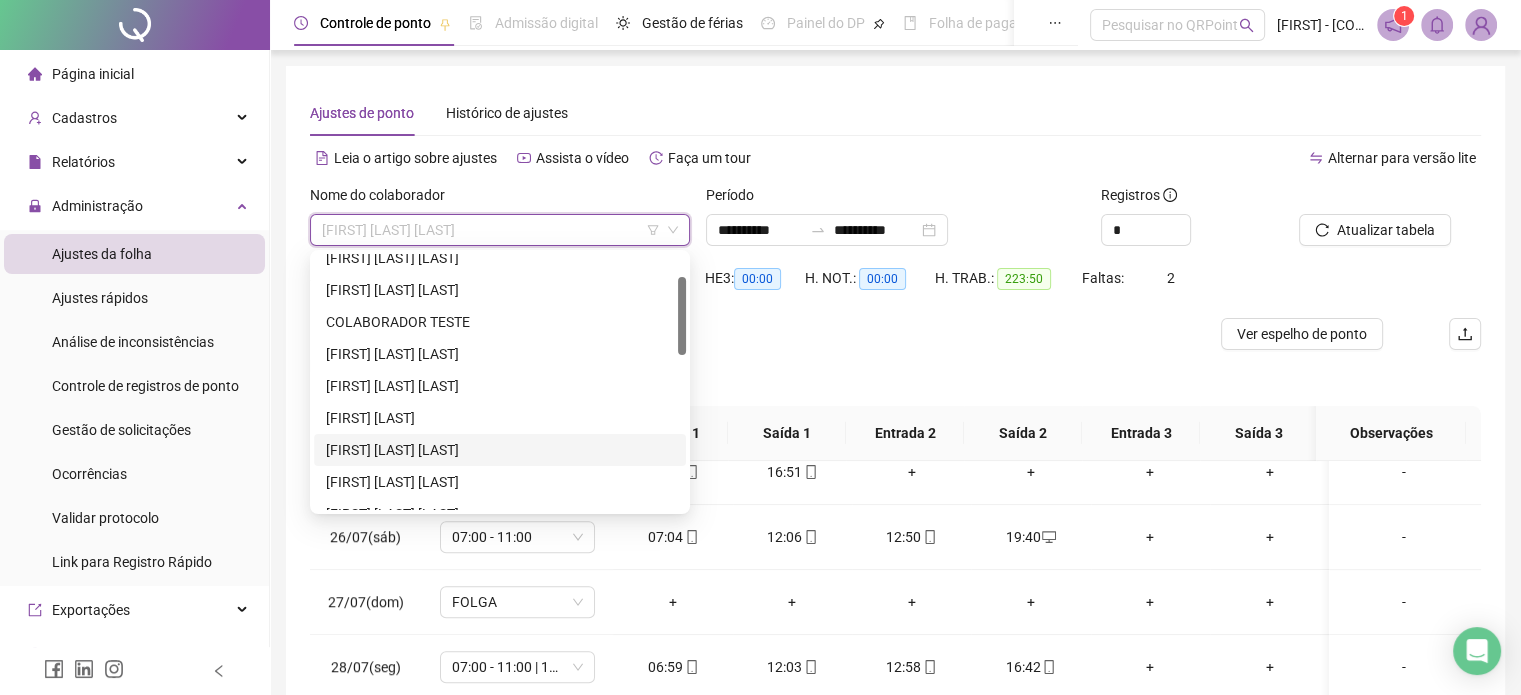 click on "[FIRST] [LAST] [LAST]" at bounding box center [500, 450] 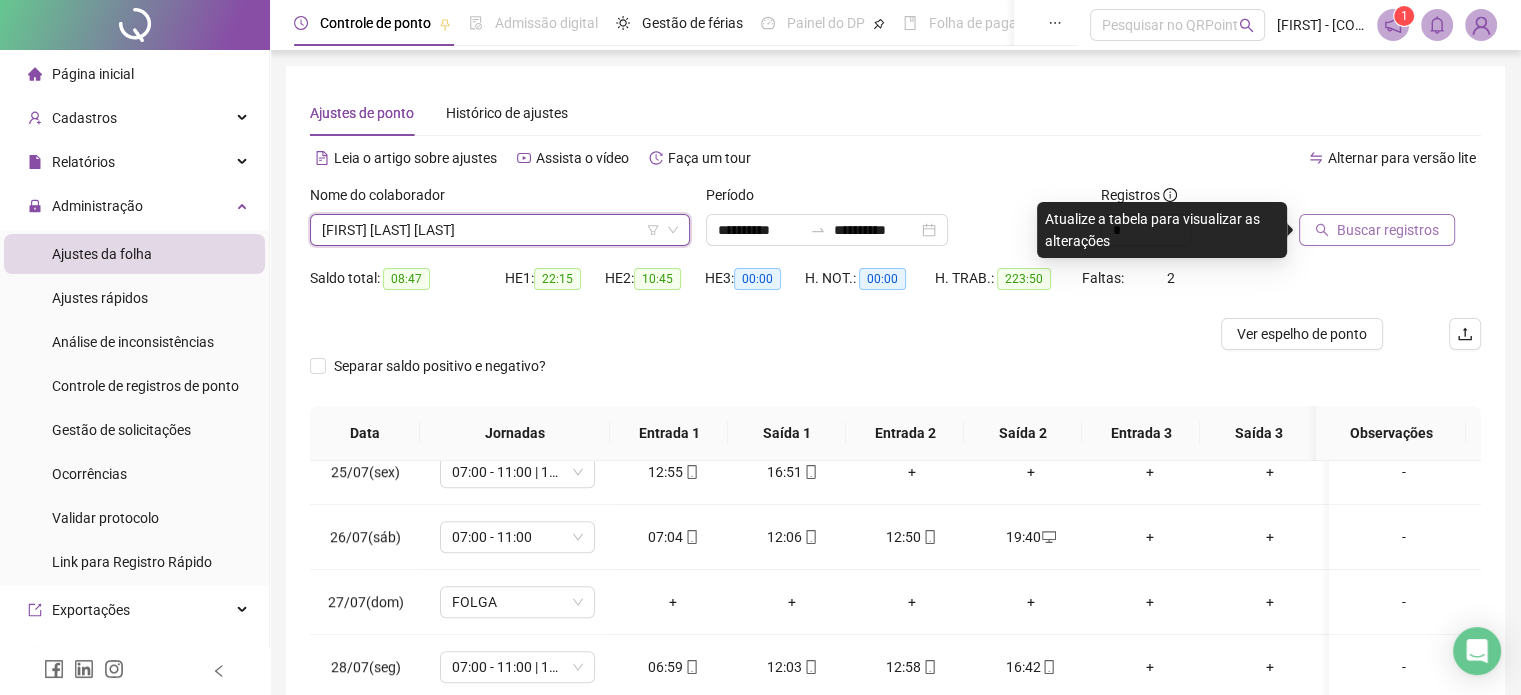 click on "Buscar registros" at bounding box center (1388, 230) 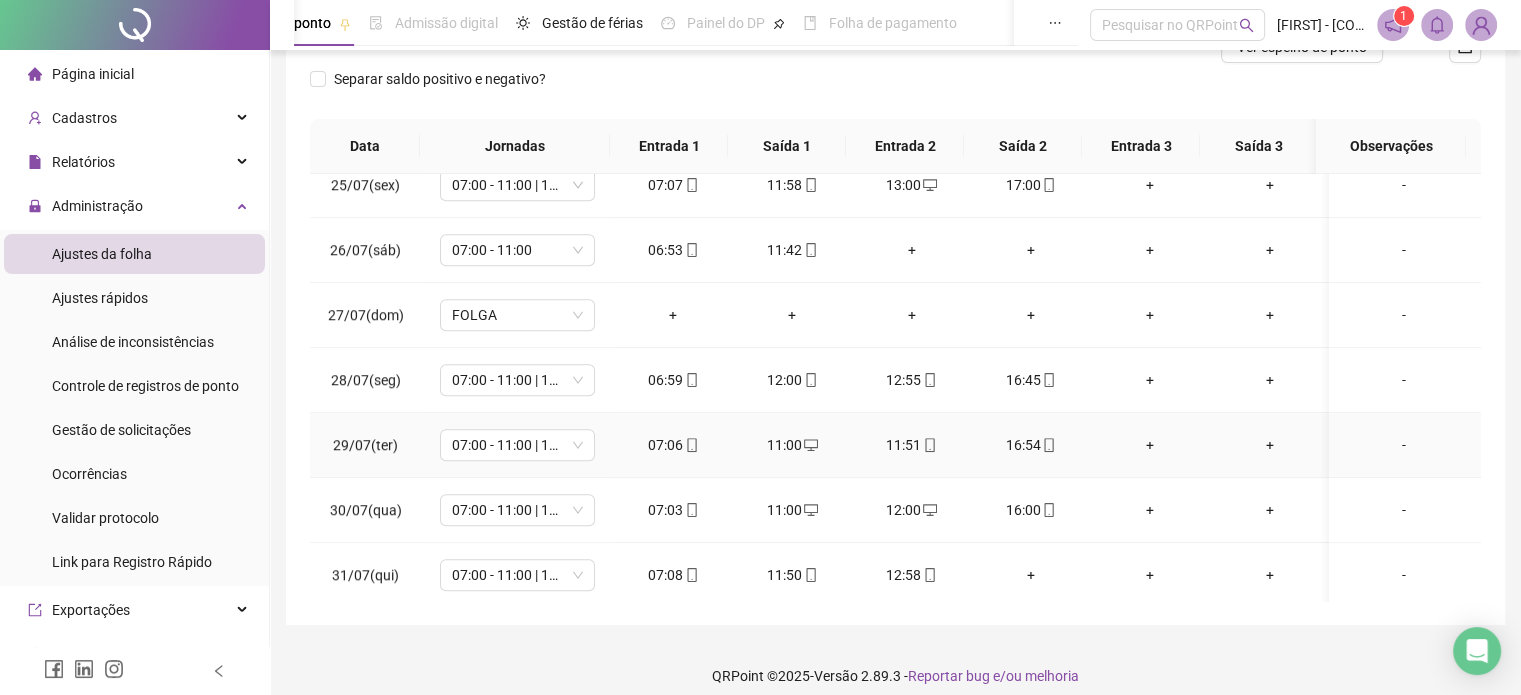 scroll, scrollTop: 302, scrollLeft: 0, axis: vertical 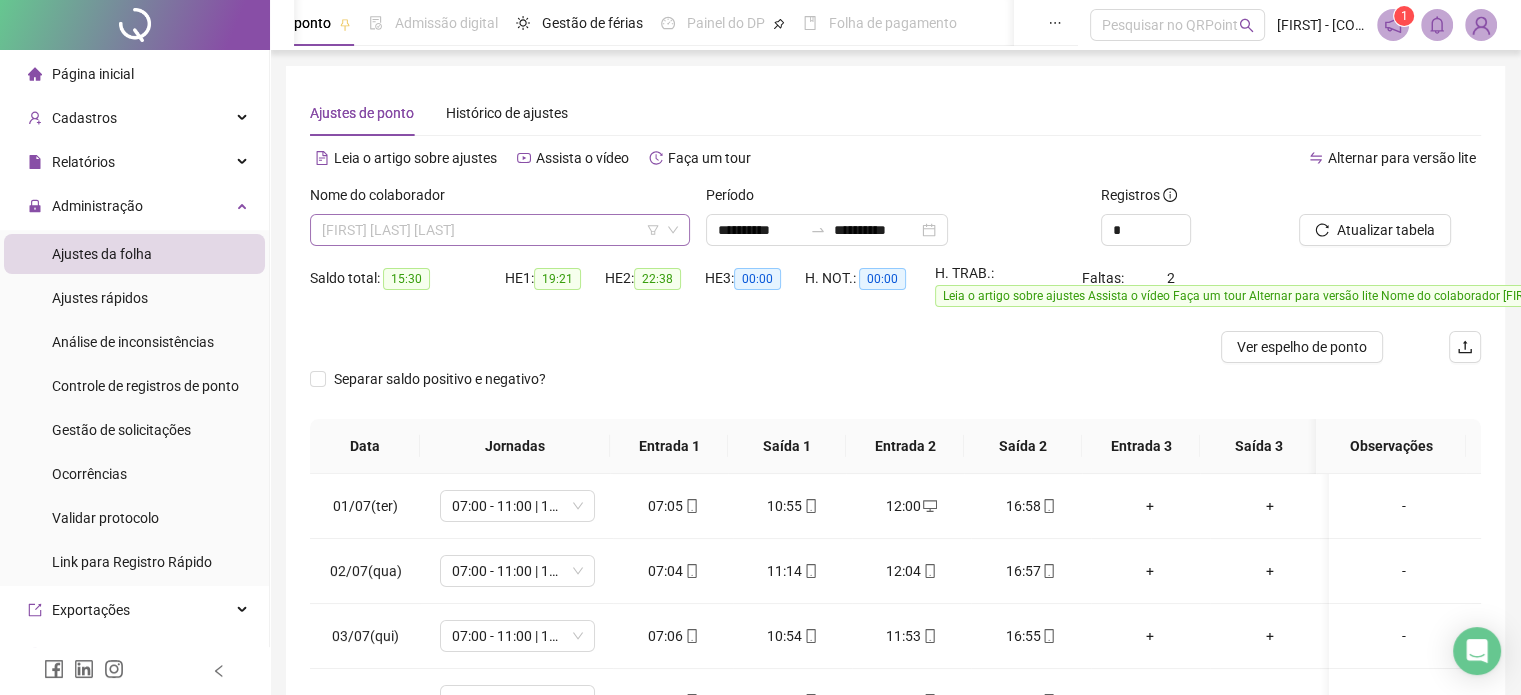 click on "[FIRST] [LAST] [LAST]" at bounding box center (500, 230) 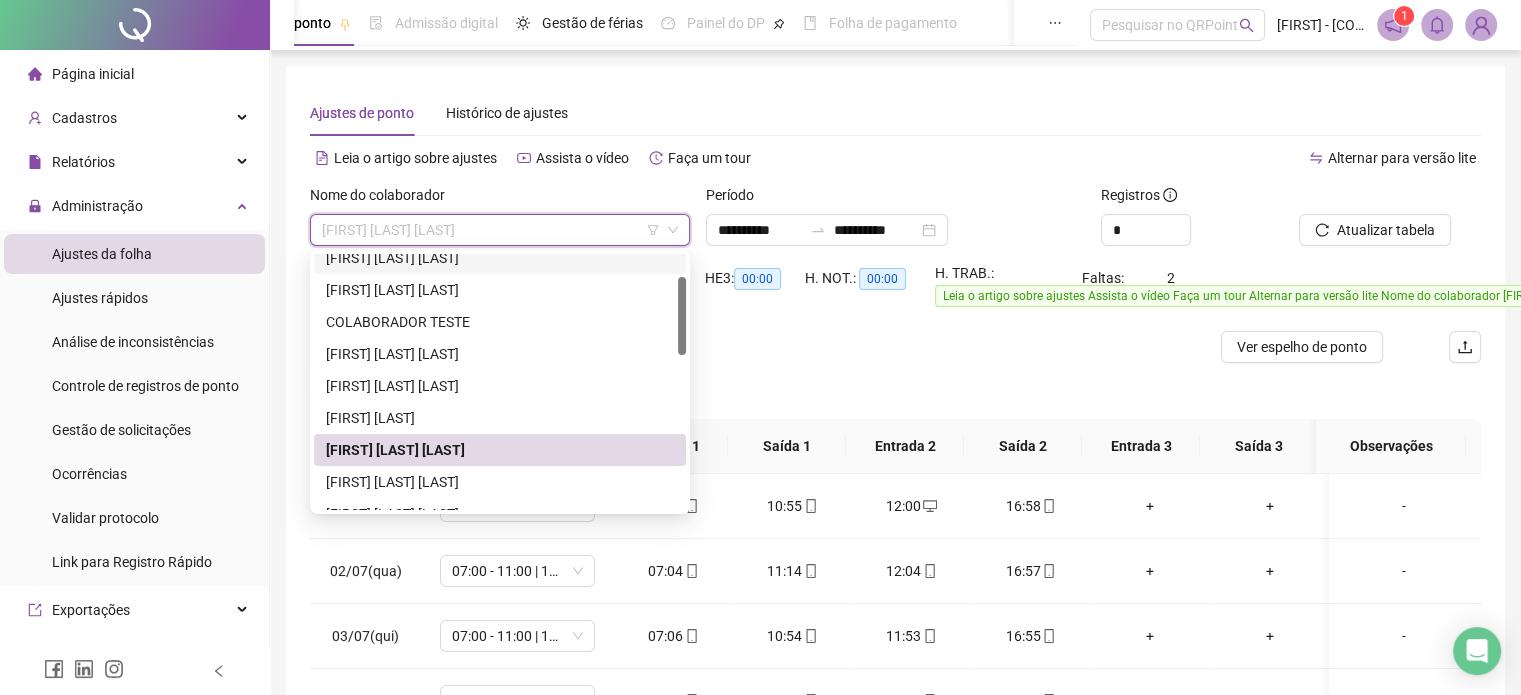 click on "[FIRST] [LAST] [LAST]" at bounding box center [500, 258] 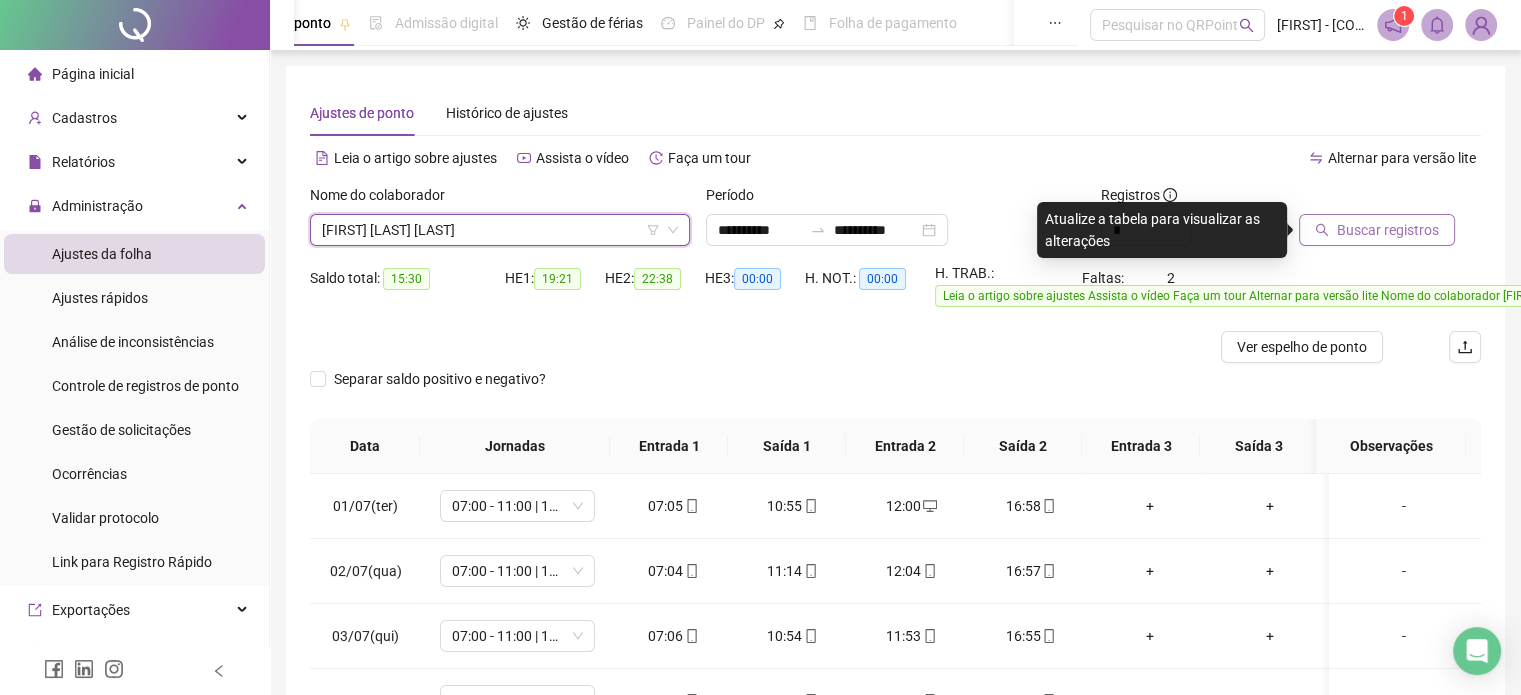 click on "Buscar registros" at bounding box center [1388, 230] 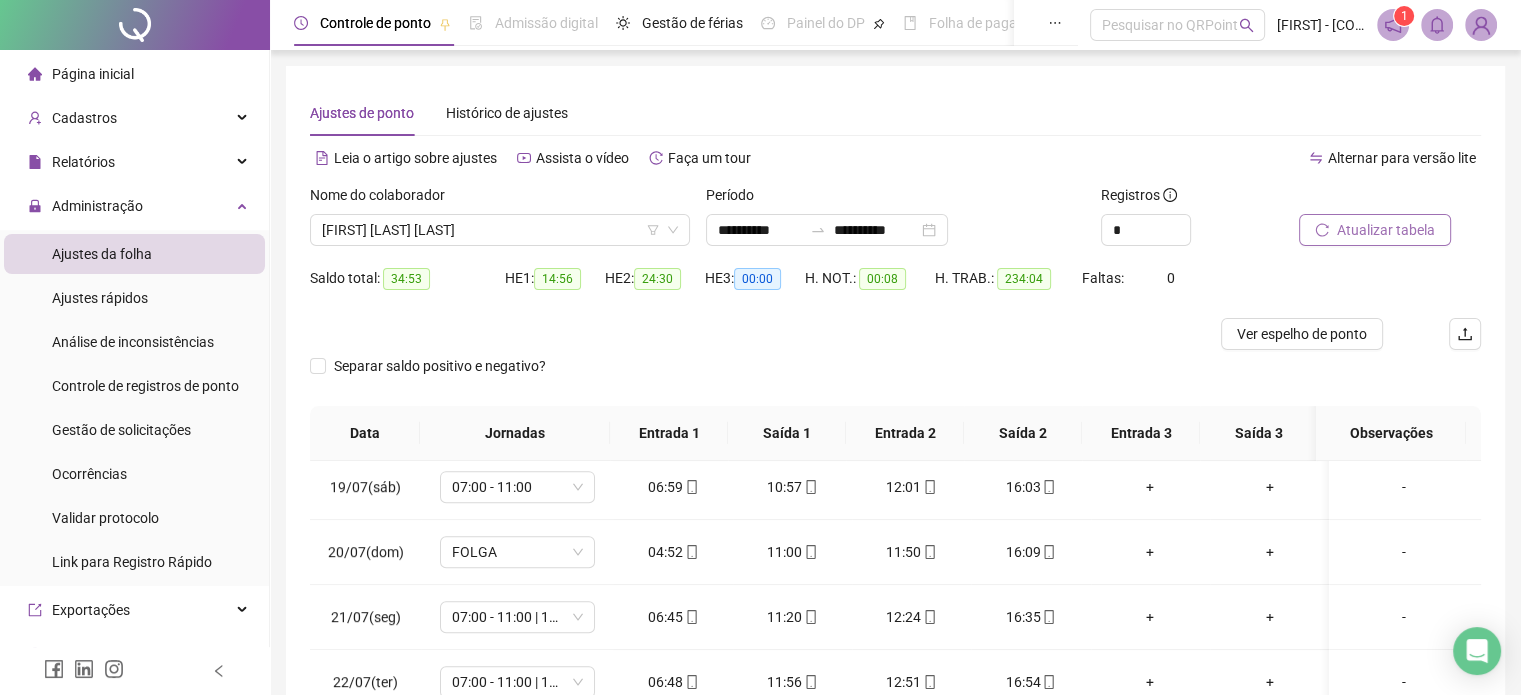 scroll, scrollTop: 1581, scrollLeft: 0, axis: vertical 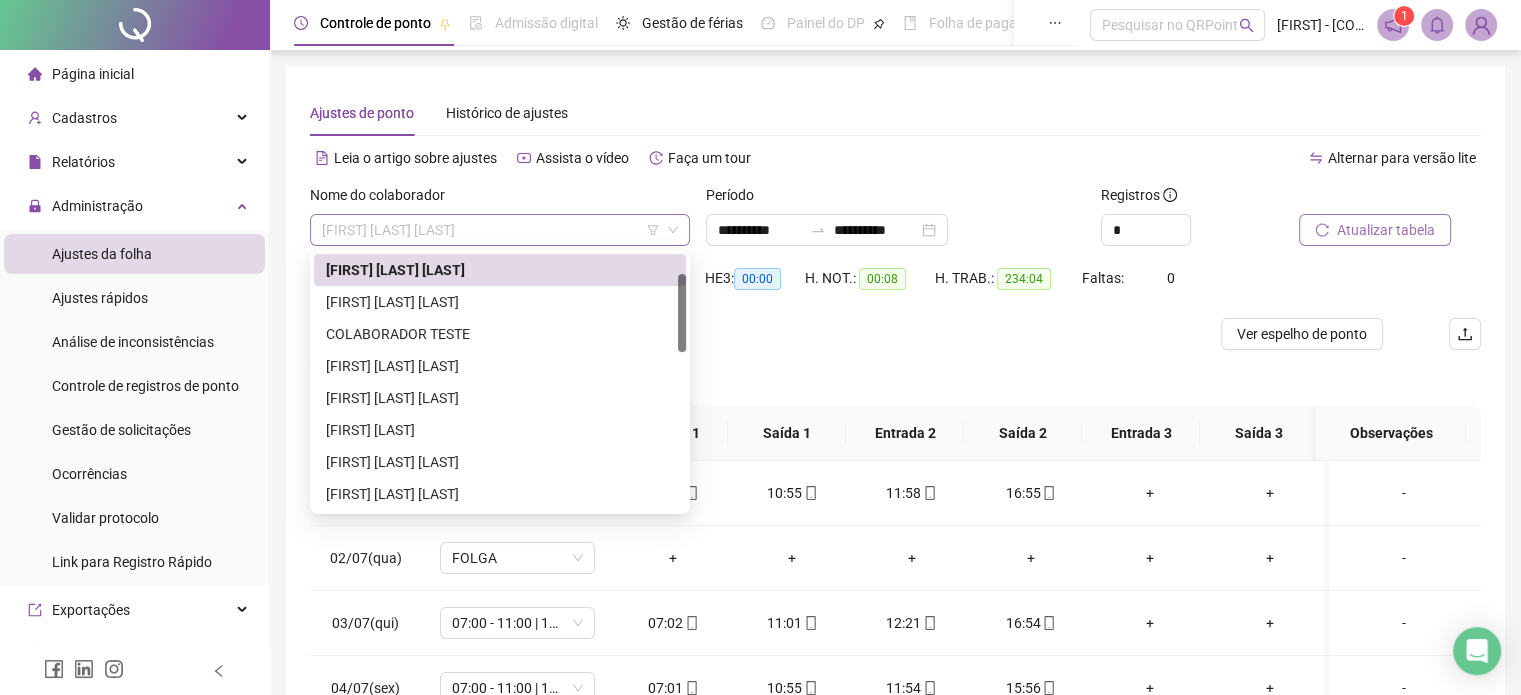 click on "[FIRST] [LAST] [LAST]" at bounding box center [500, 230] 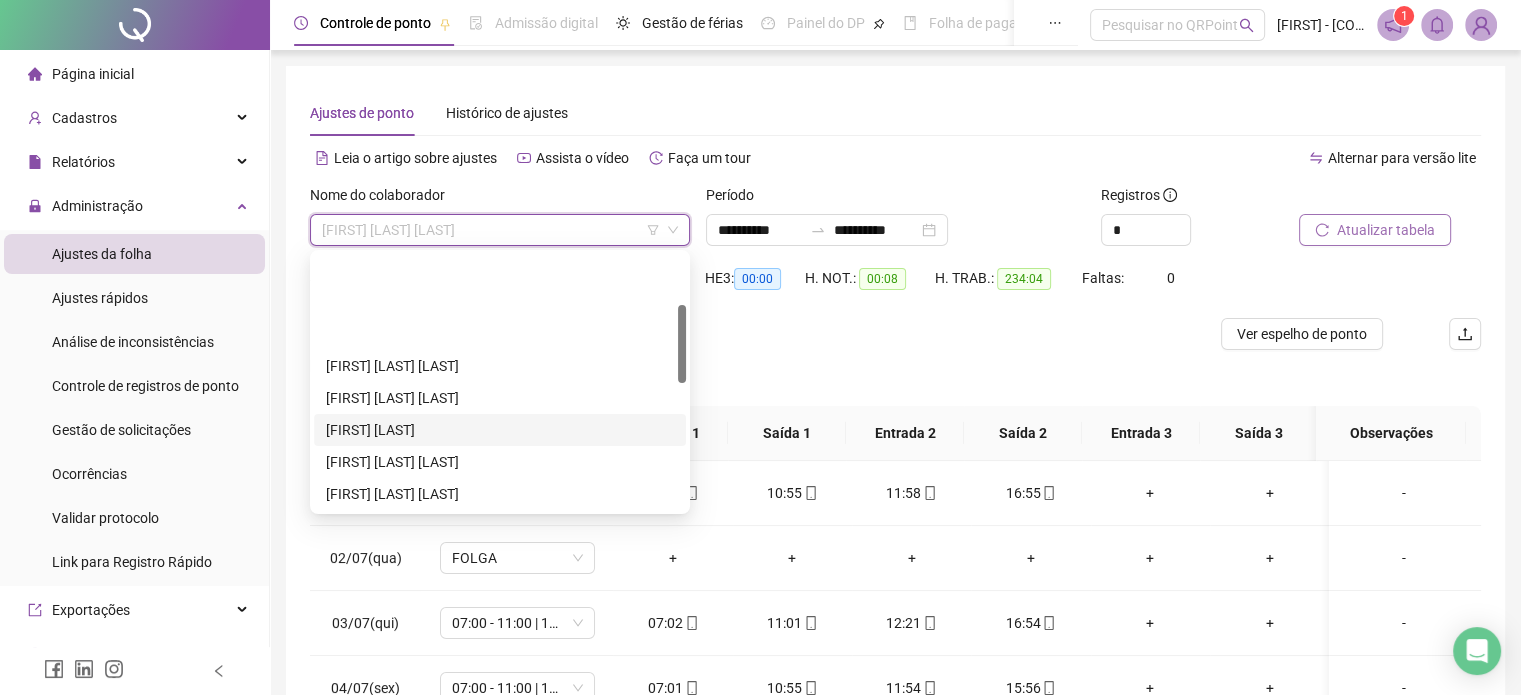 scroll, scrollTop: 164, scrollLeft: 0, axis: vertical 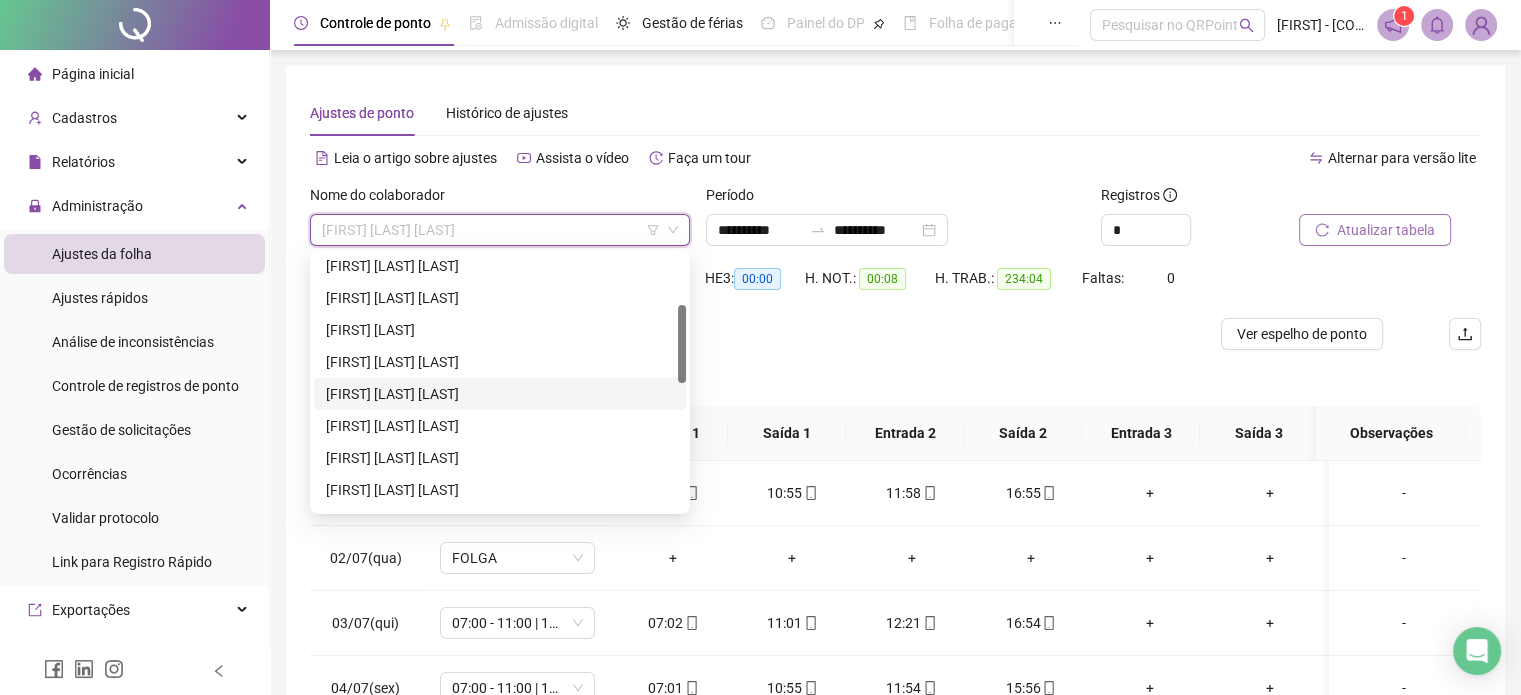 click on "[FIRST] [LAST] [LAST]" at bounding box center [500, 394] 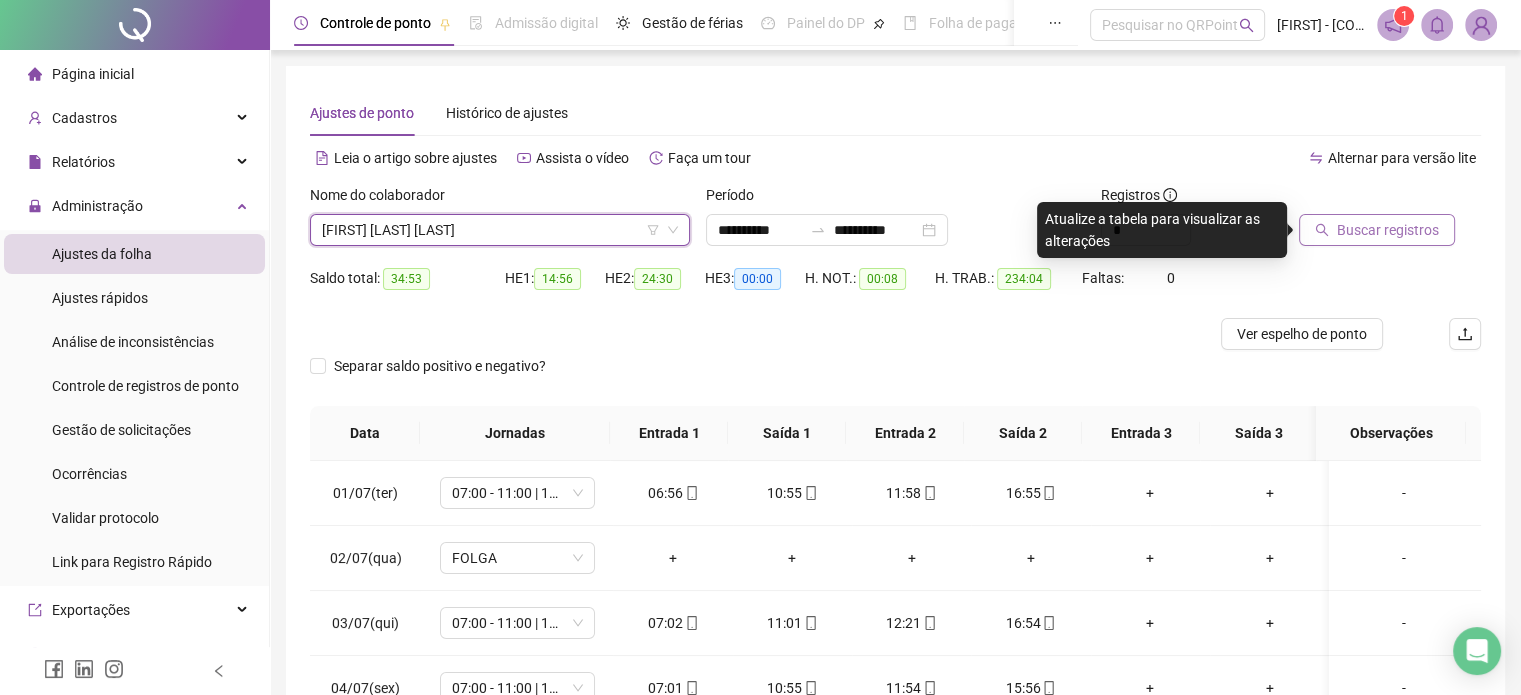 click on "Buscar registros" at bounding box center (1388, 230) 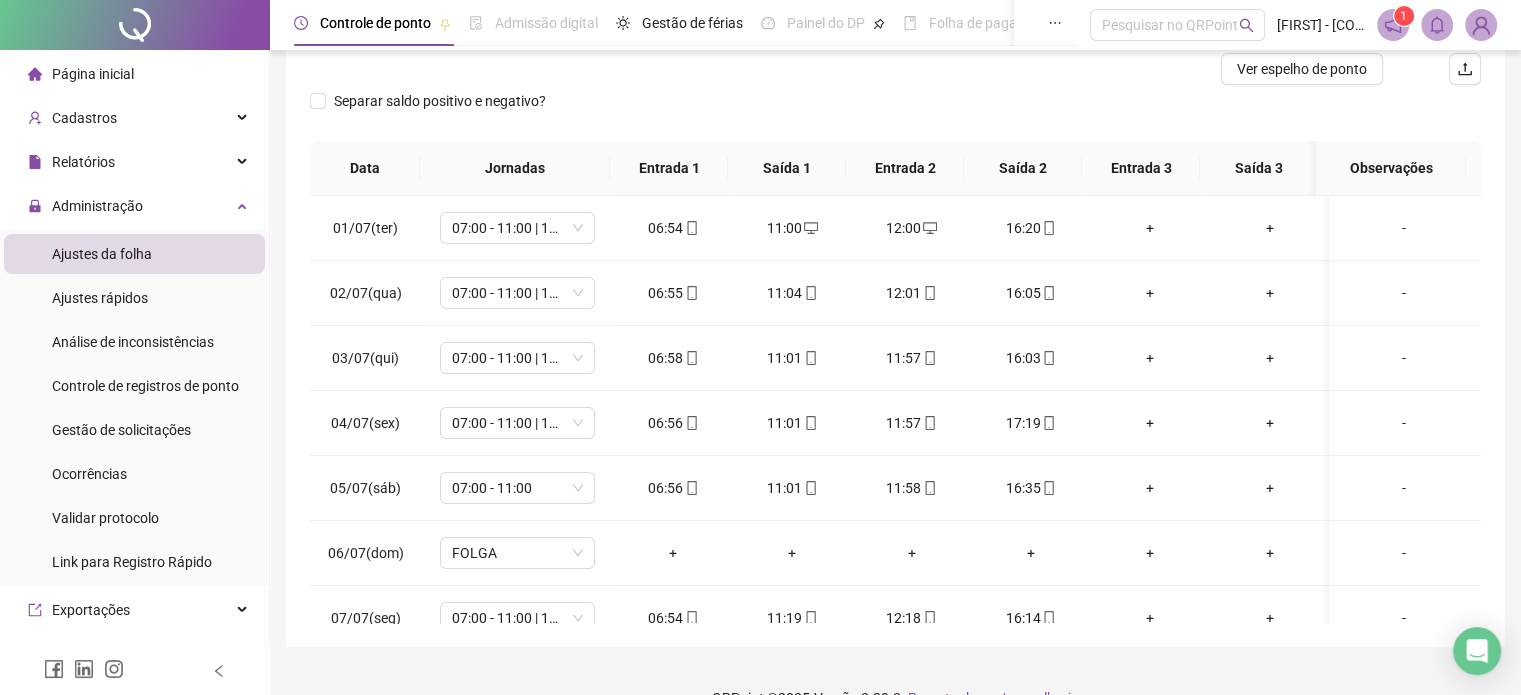 scroll, scrollTop: 300, scrollLeft: 0, axis: vertical 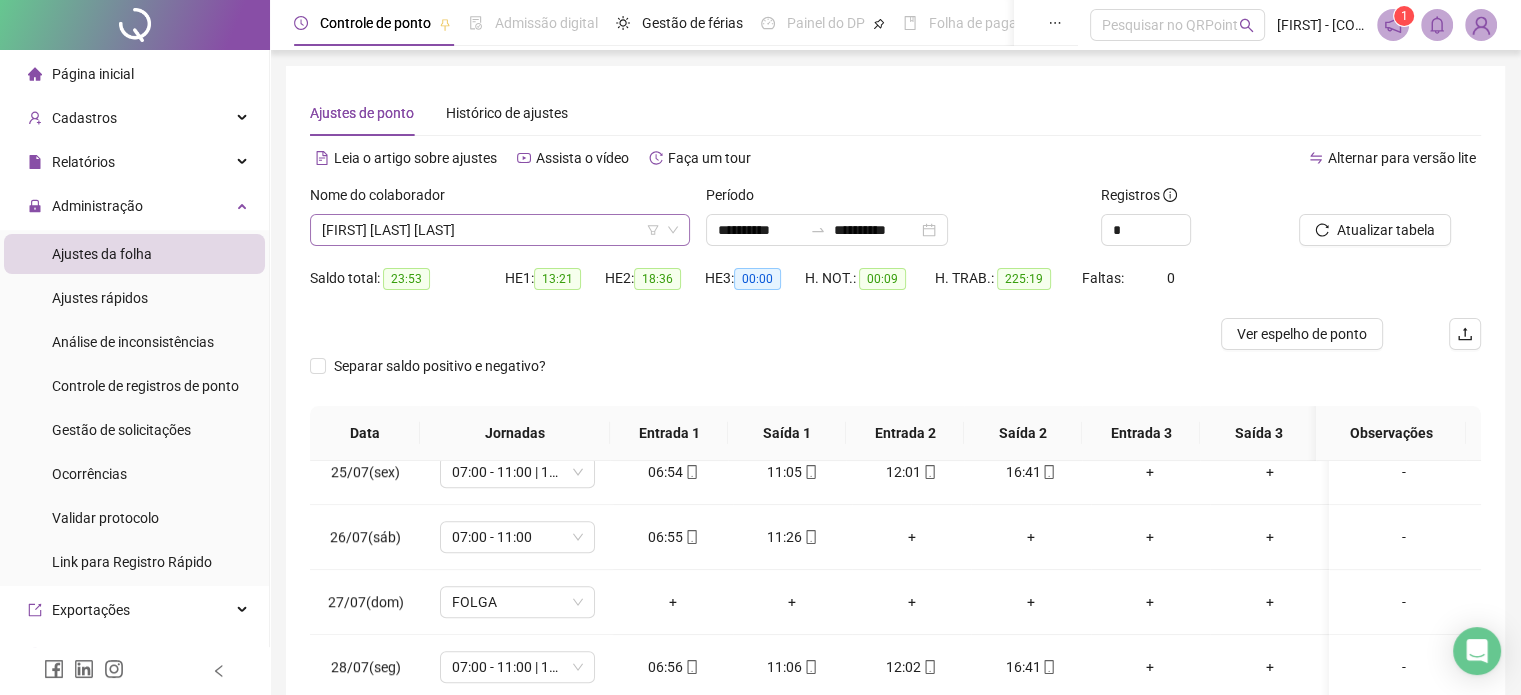 click on "[FIRST] [LAST] [LAST]" at bounding box center [500, 230] 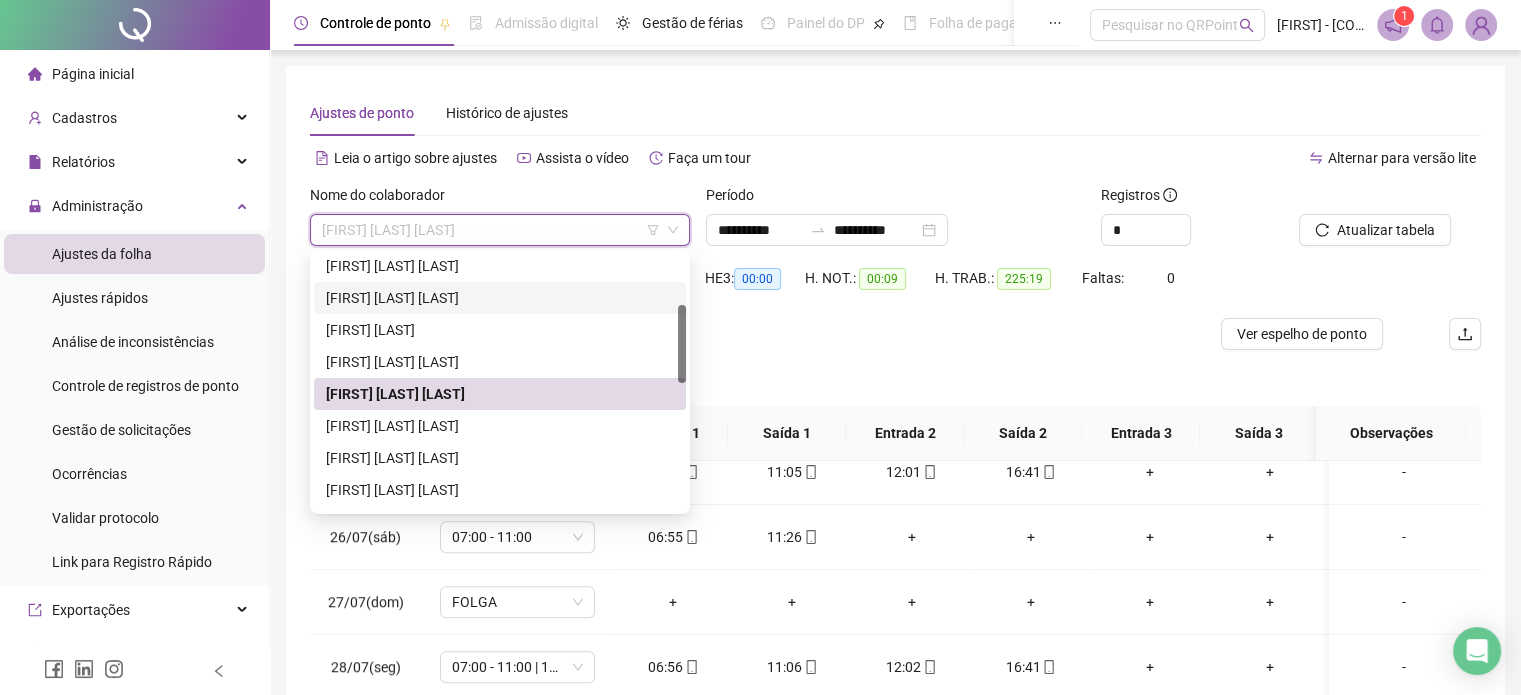 scroll, scrollTop: 0, scrollLeft: 0, axis: both 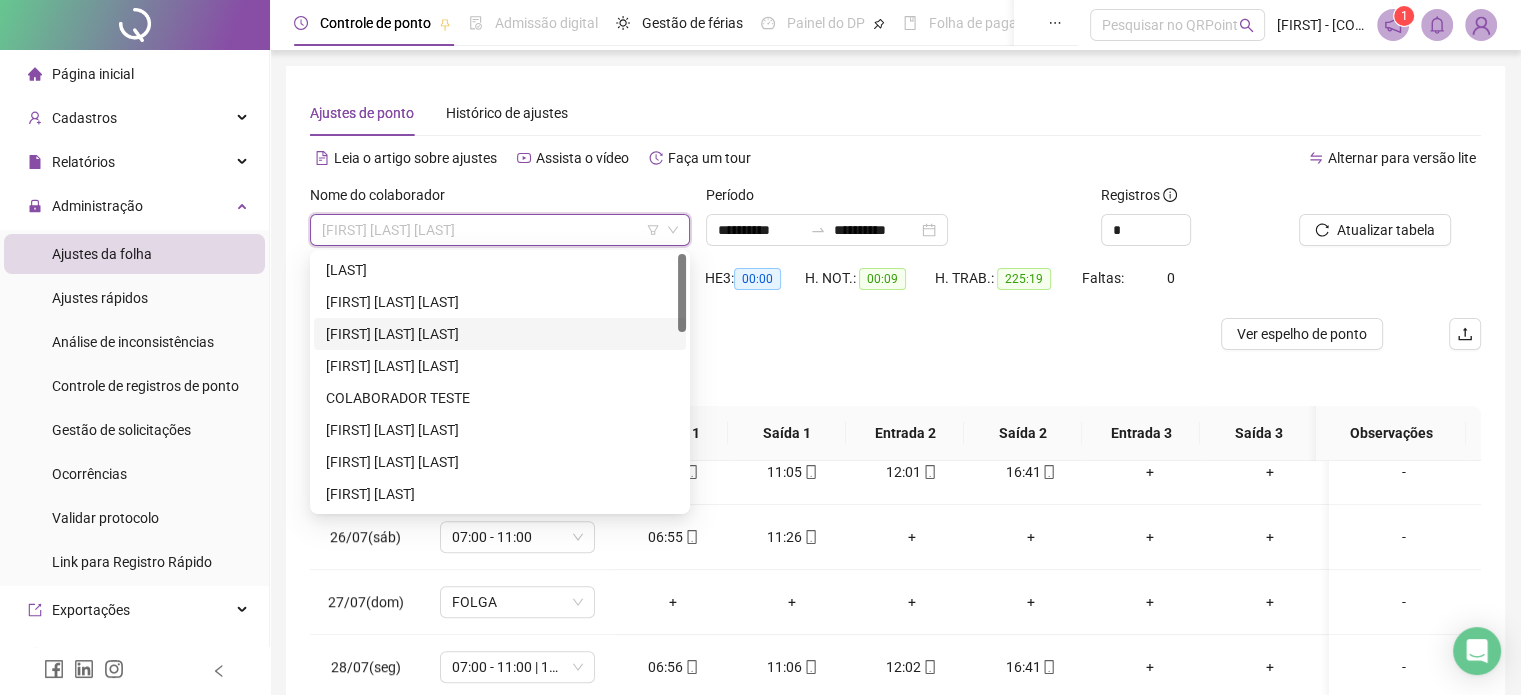 click on "[FIRST] [LAST] [LAST]" at bounding box center [500, 334] 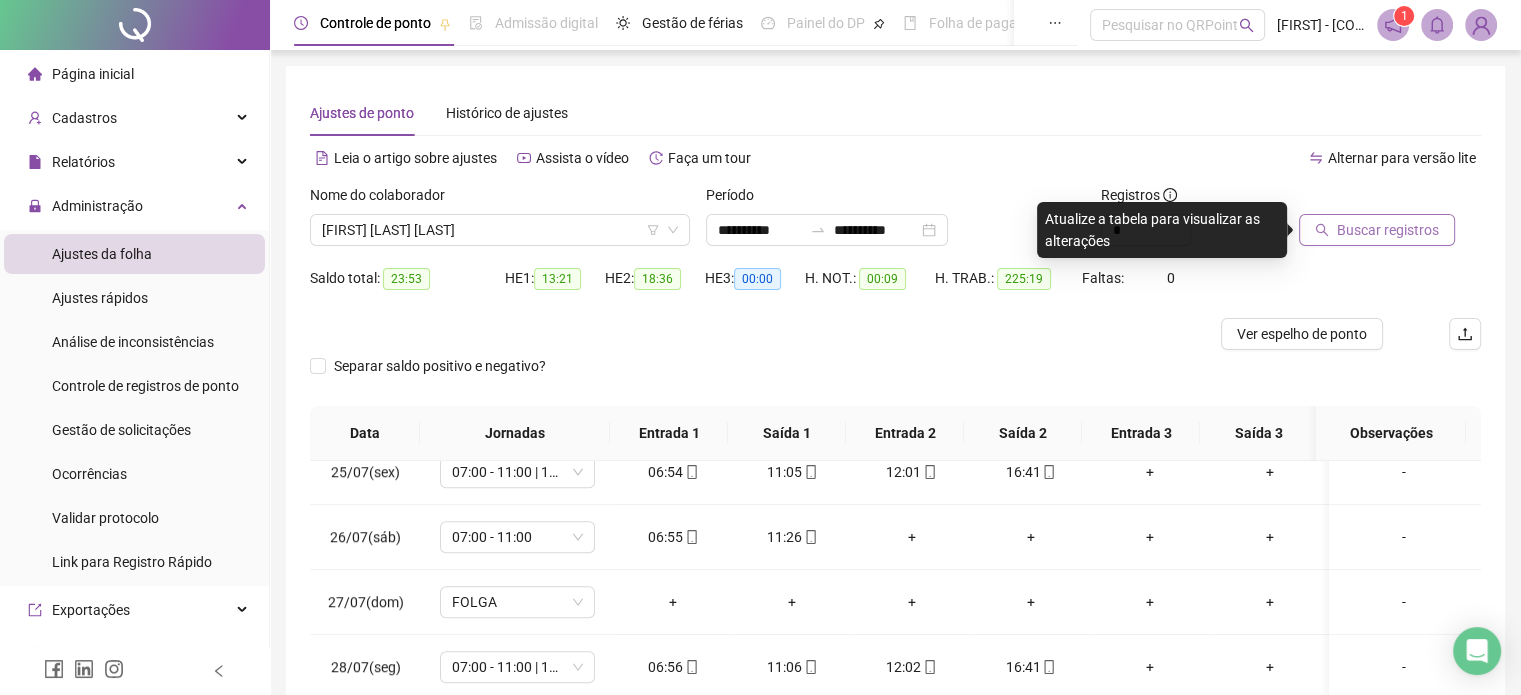 click on "Buscar registros" at bounding box center (1388, 230) 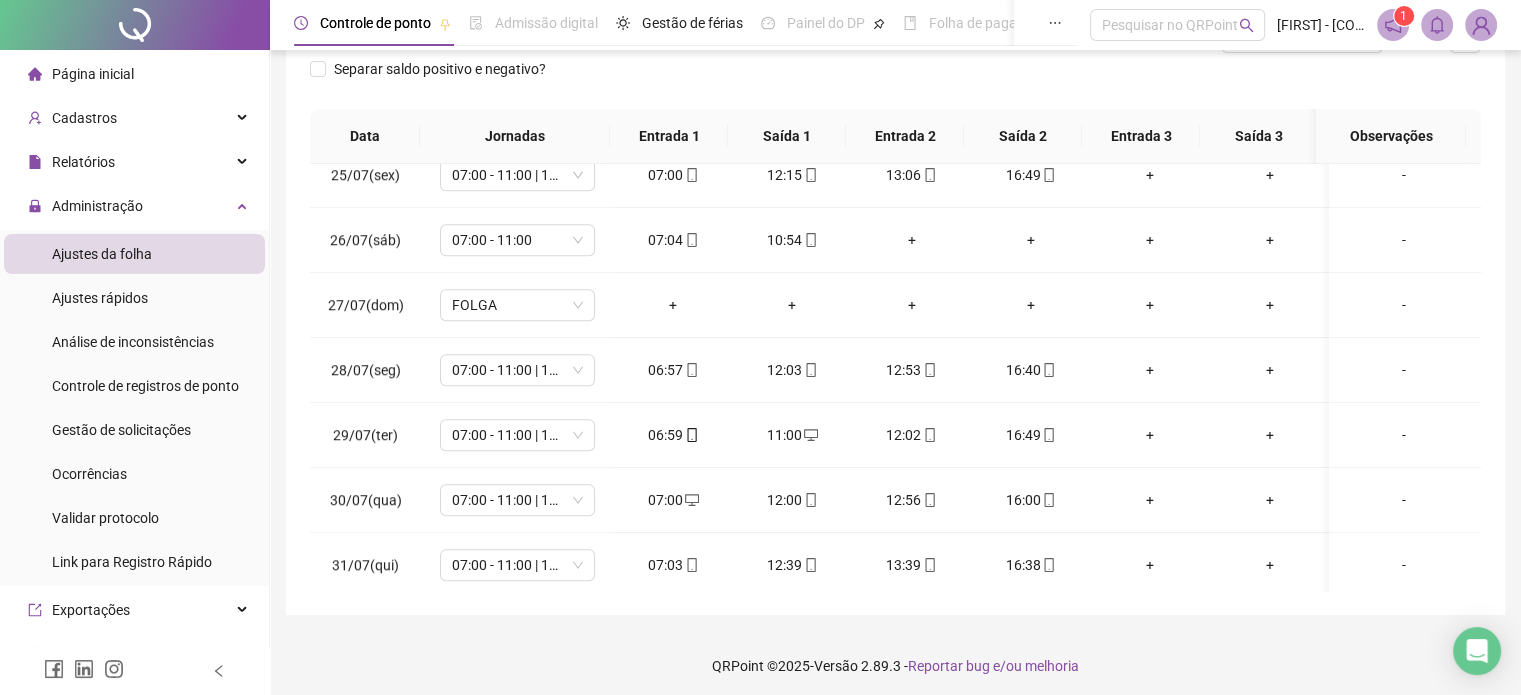 scroll, scrollTop: 302, scrollLeft: 0, axis: vertical 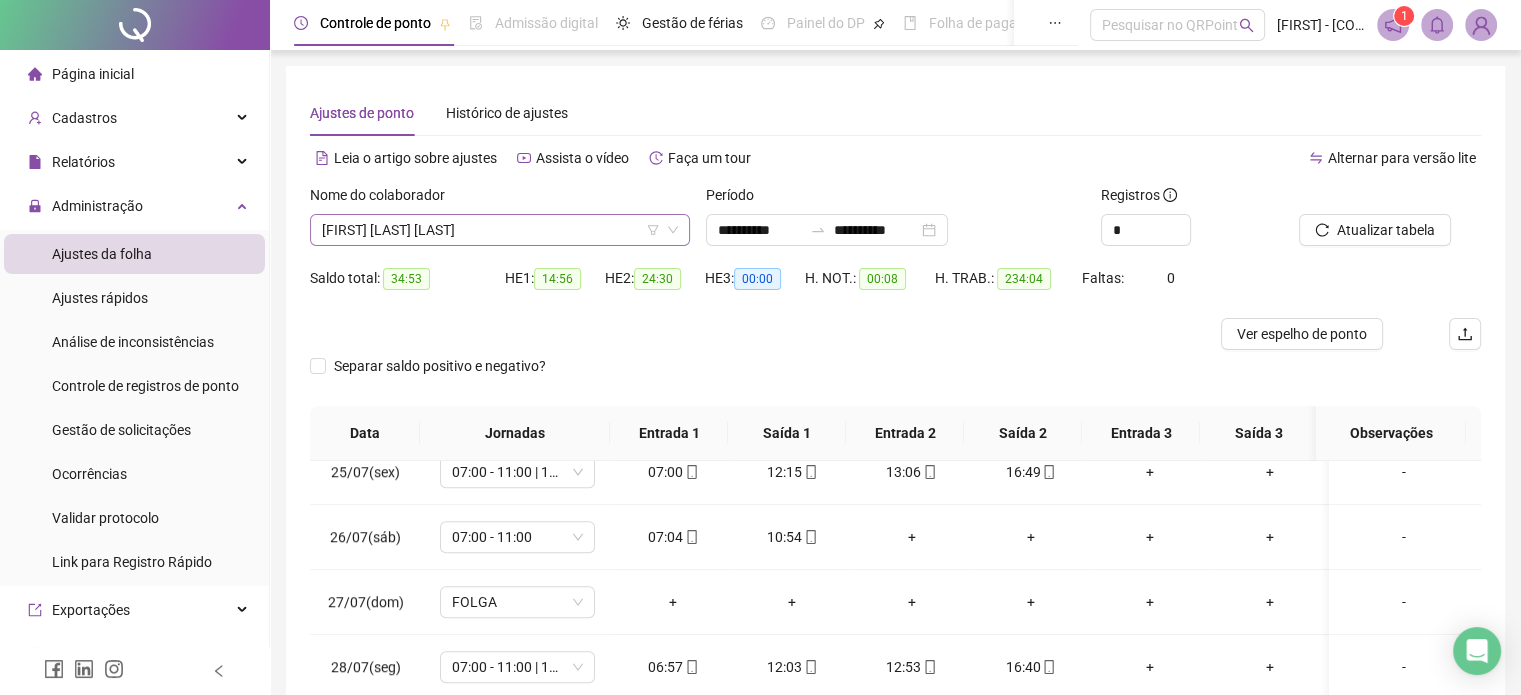 click on "[FIRST] [LAST] [LAST]" at bounding box center [500, 230] 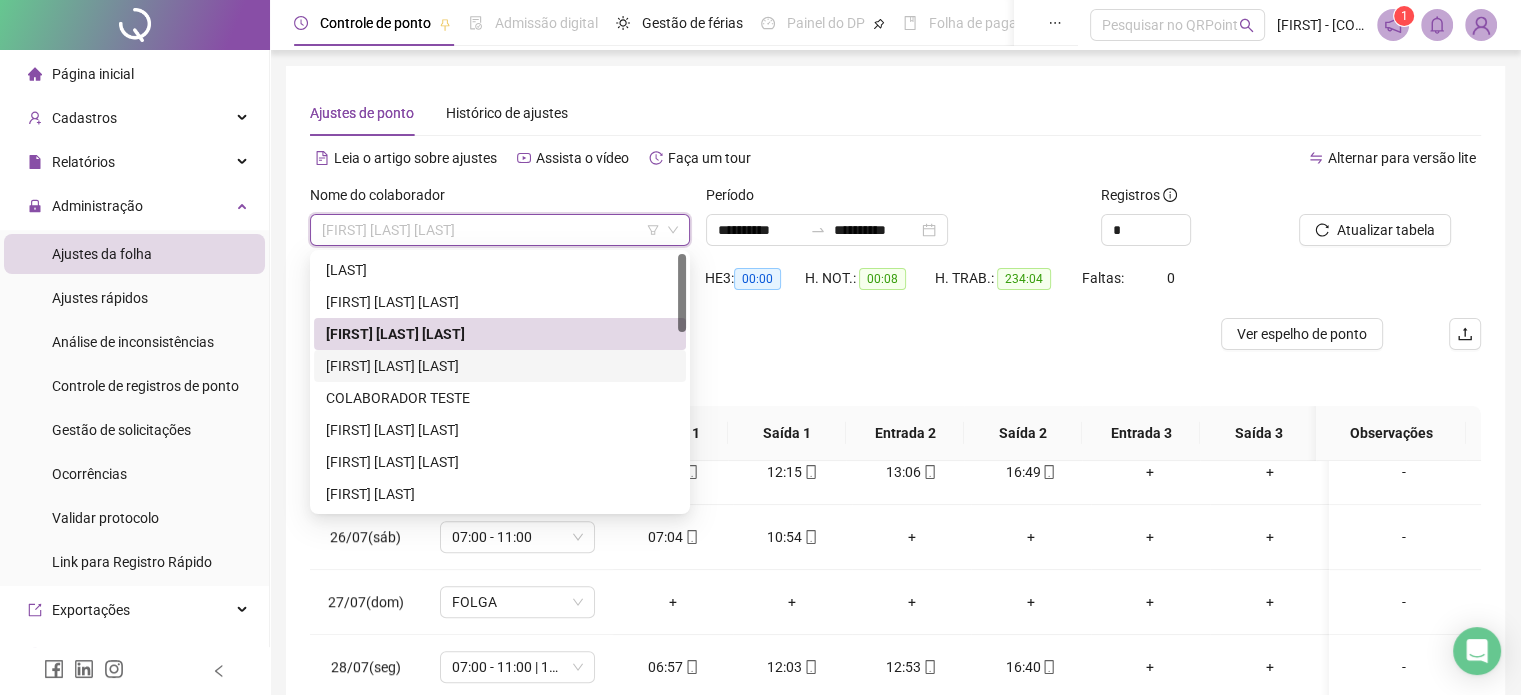click on "[FIRST] [LAST] [LAST]" at bounding box center [500, 366] 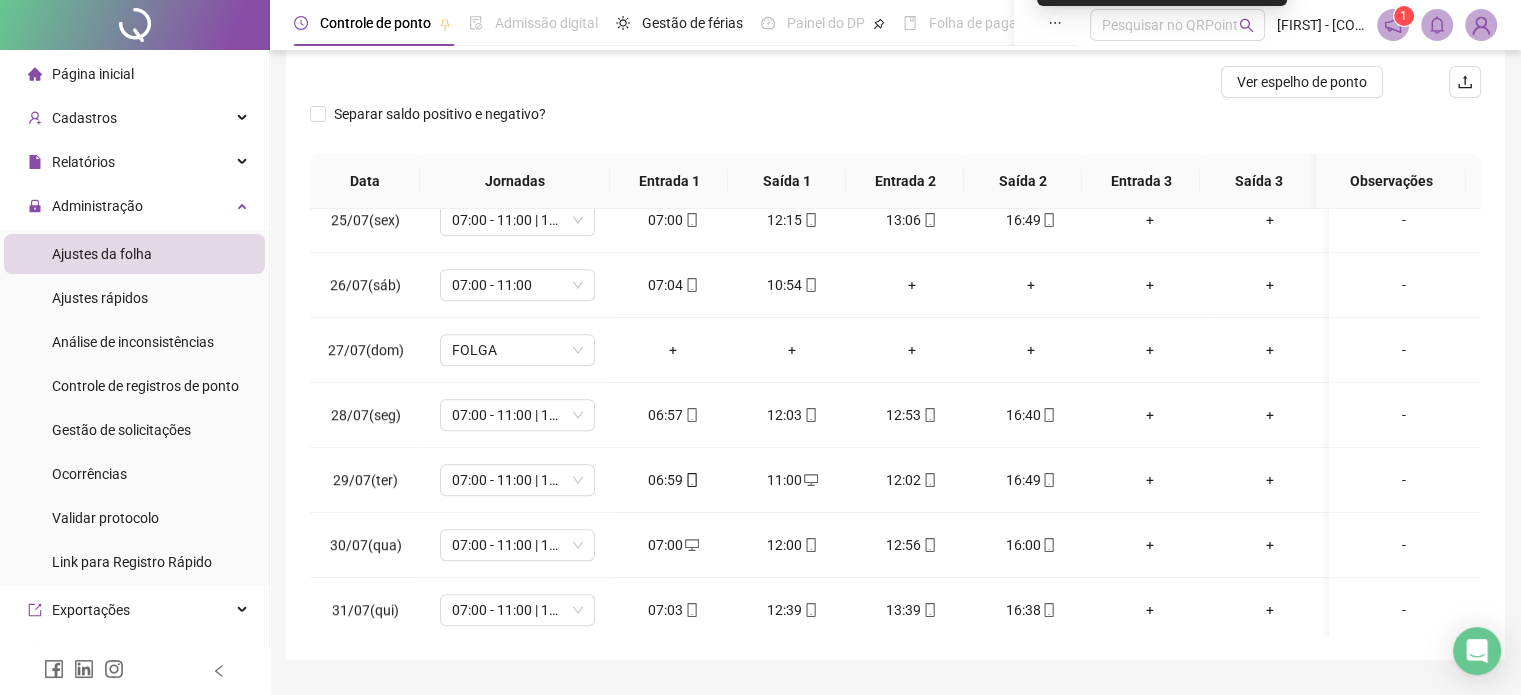 scroll, scrollTop: 302, scrollLeft: 0, axis: vertical 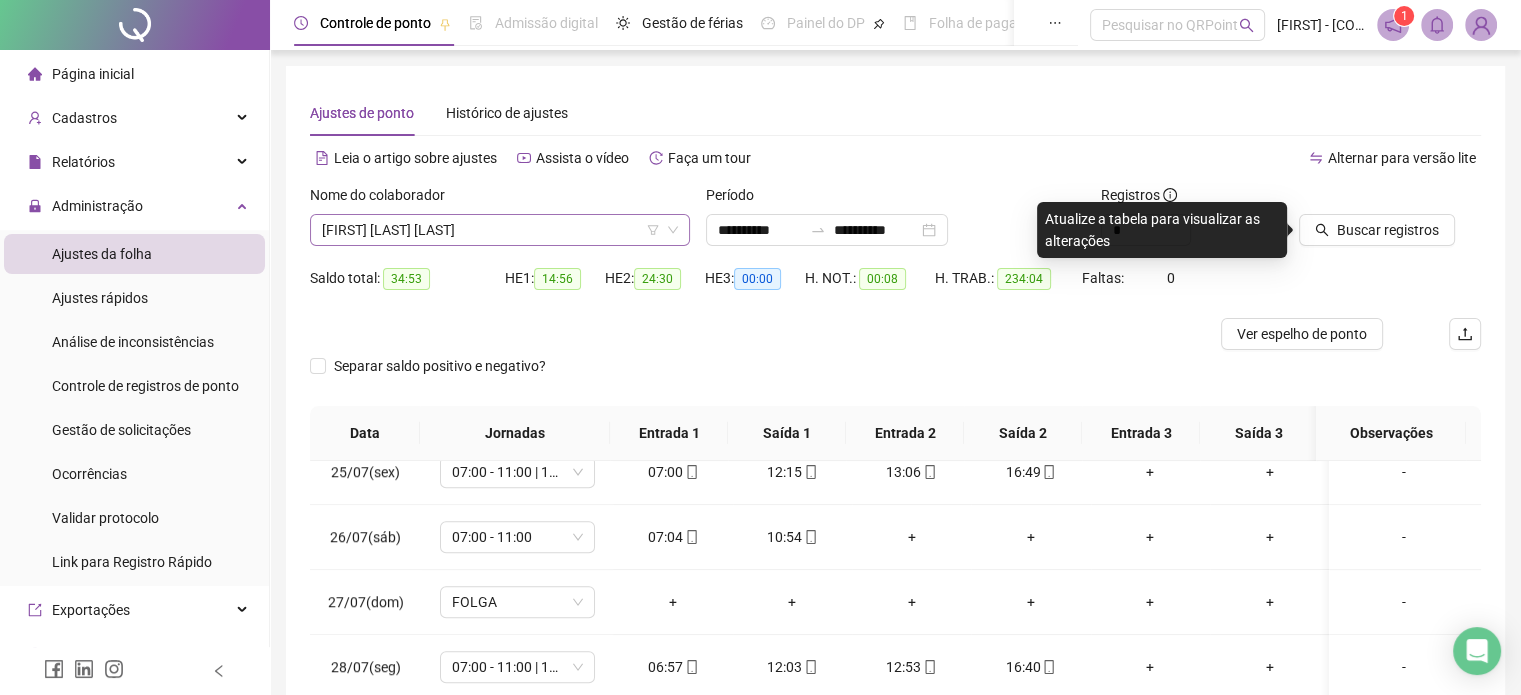 click on "[FIRST] [LAST] [LAST]" at bounding box center [500, 230] 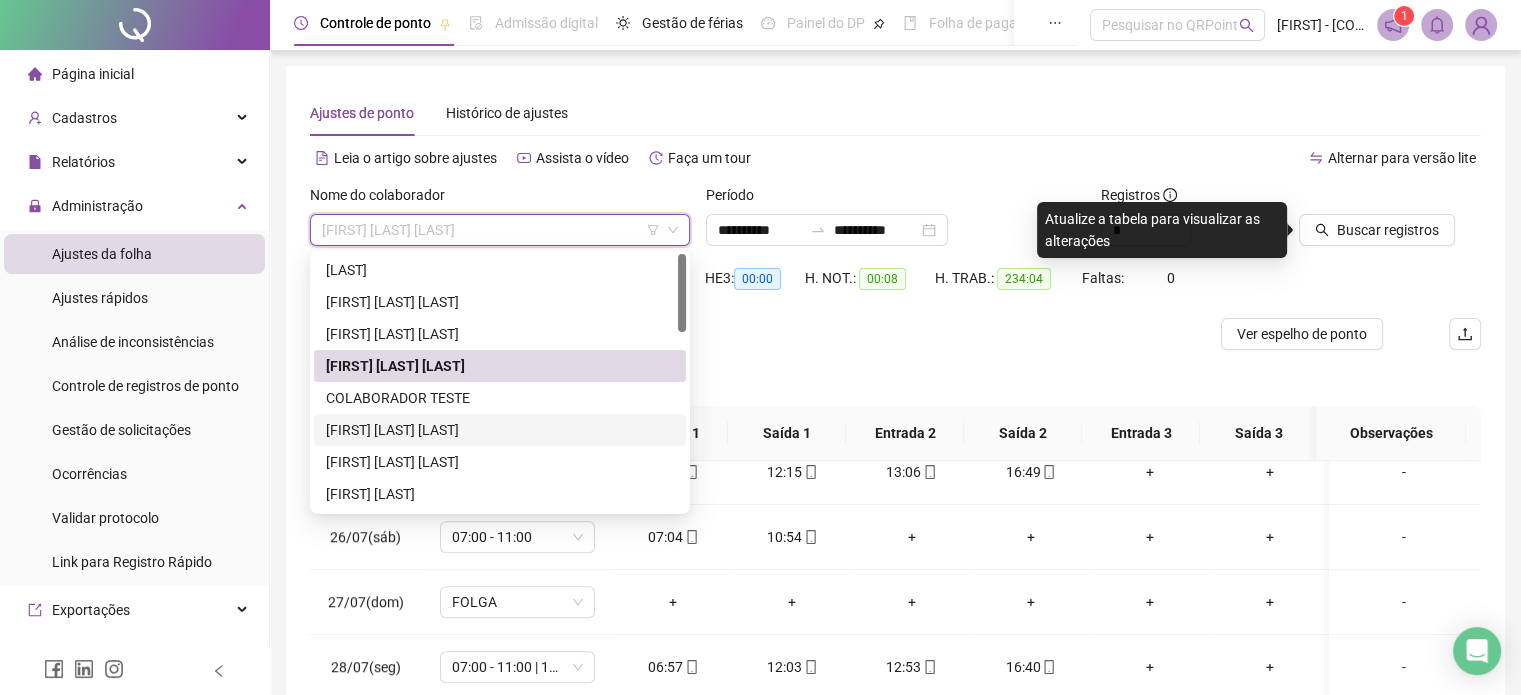click on "[FIRST] [LAST] [LAST]" at bounding box center (500, 430) 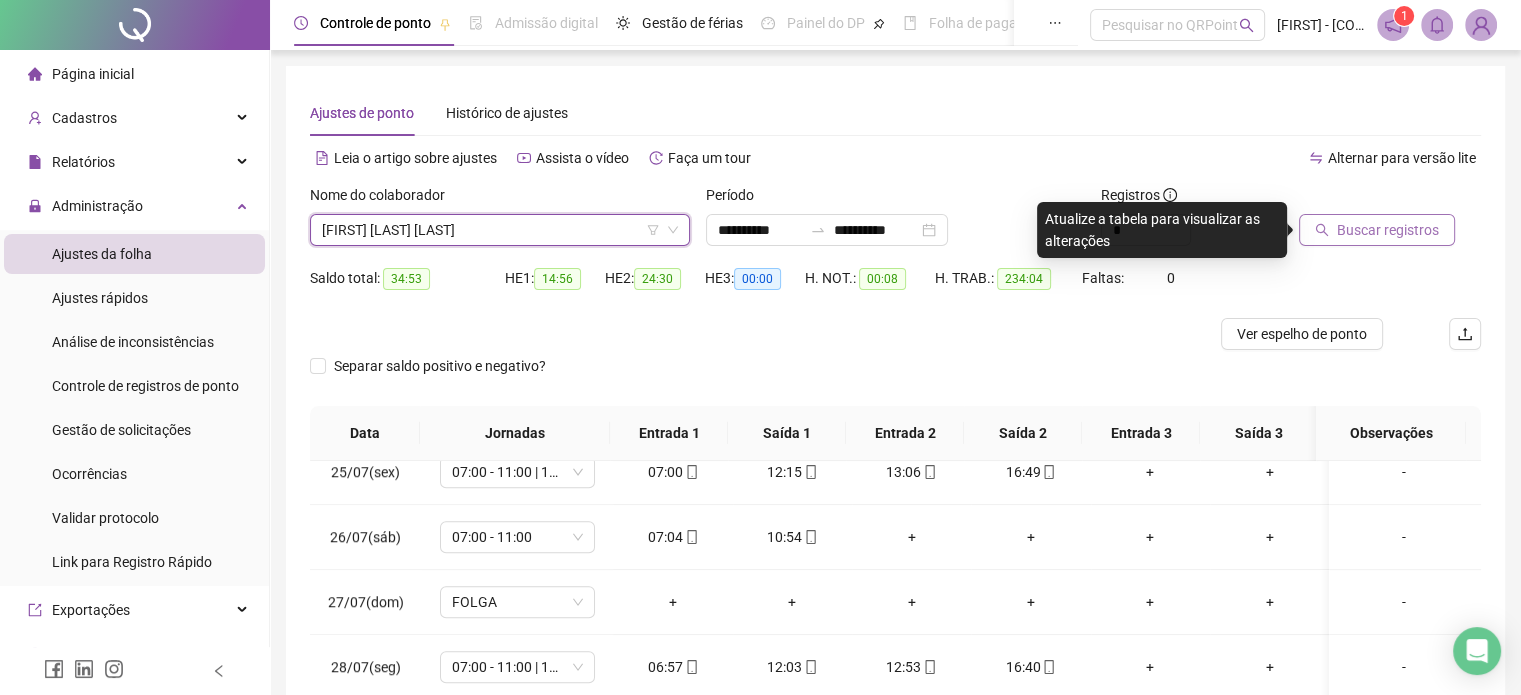 click on "Buscar registros" at bounding box center [1377, 230] 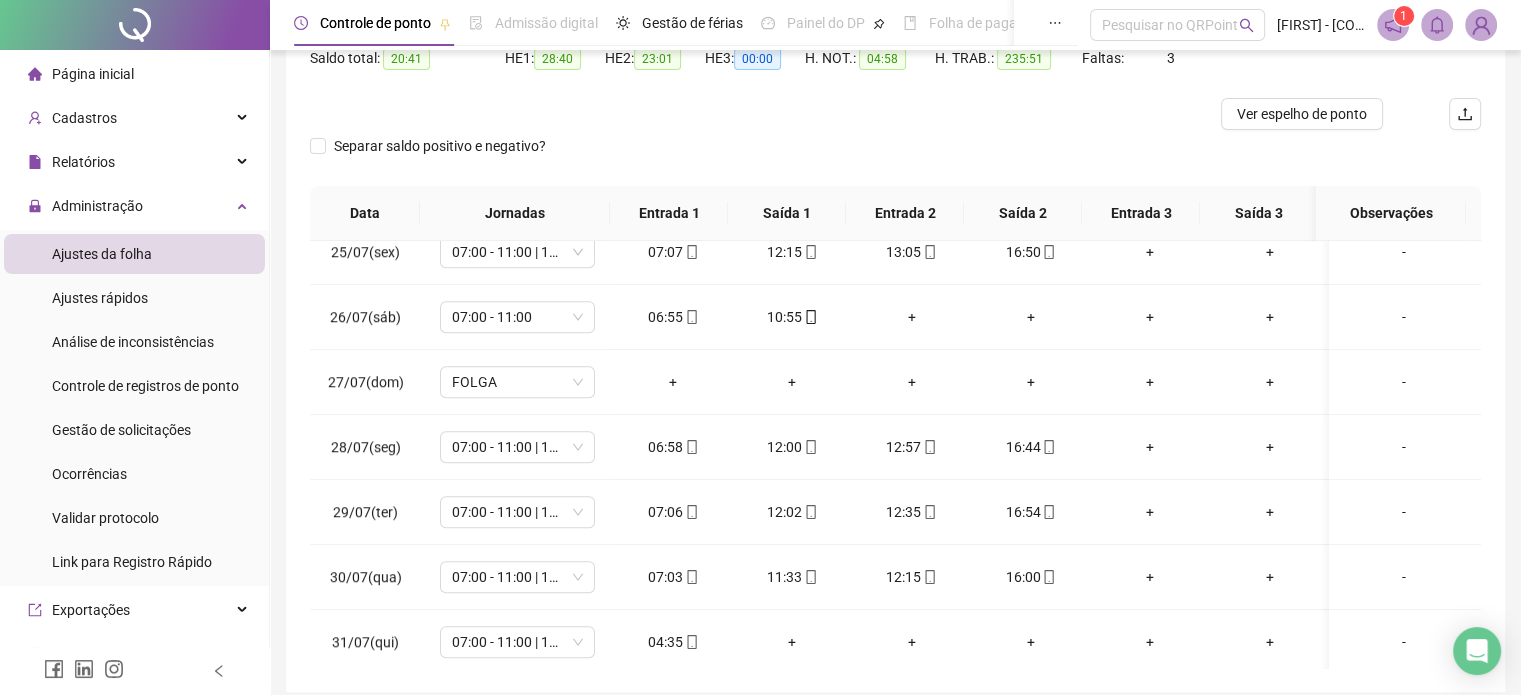 scroll, scrollTop: 302, scrollLeft: 0, axis: vertical 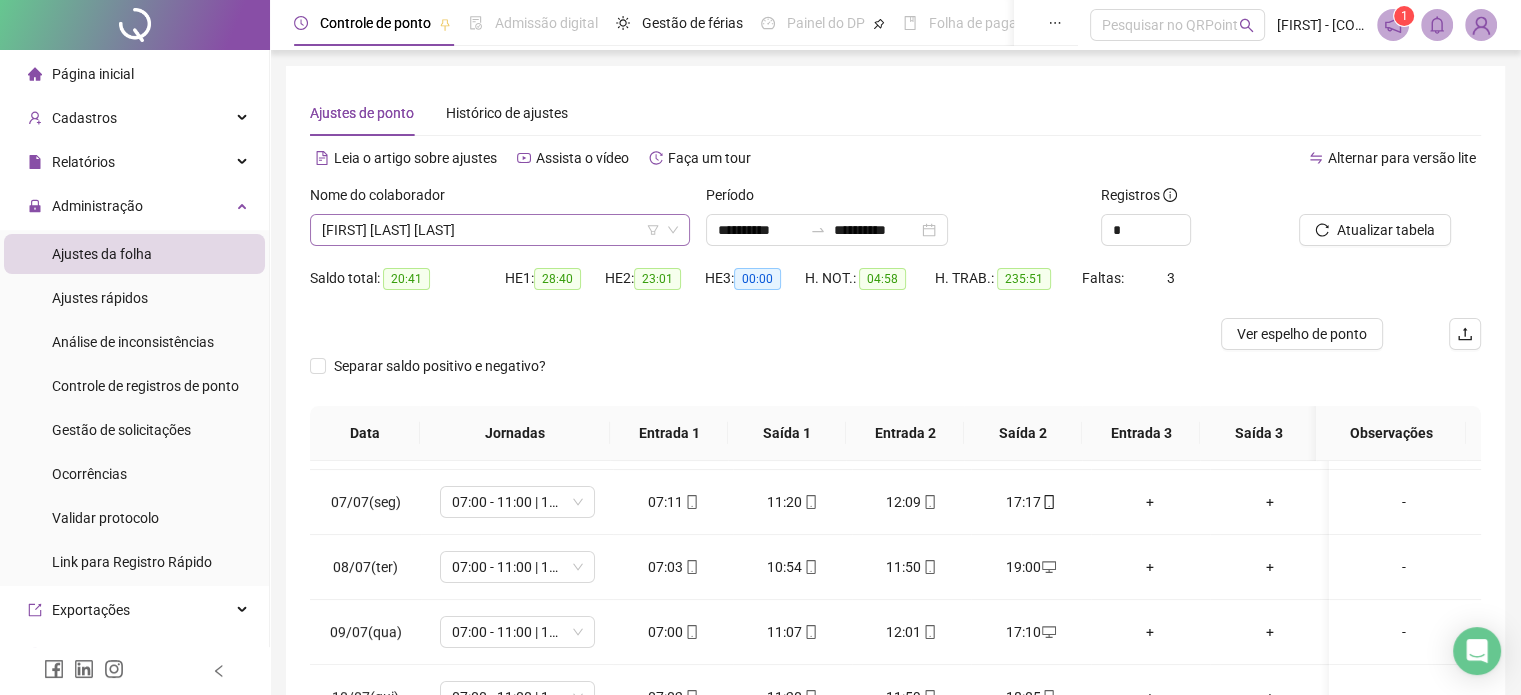 click on "[FIRST] [LAST] [LAST]" at bounding box center (500, 230) 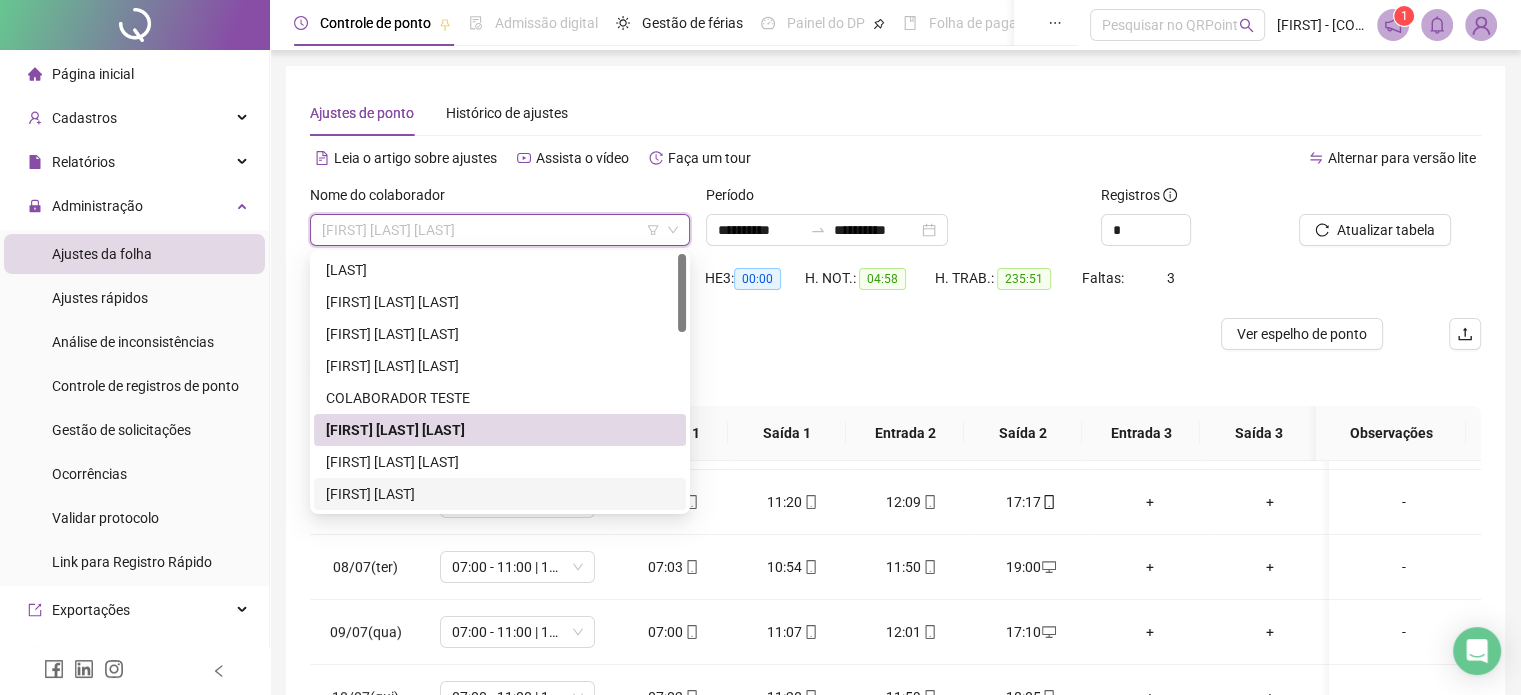 click on "[FIRST] [LAST]" at bounding box center (500, 494) 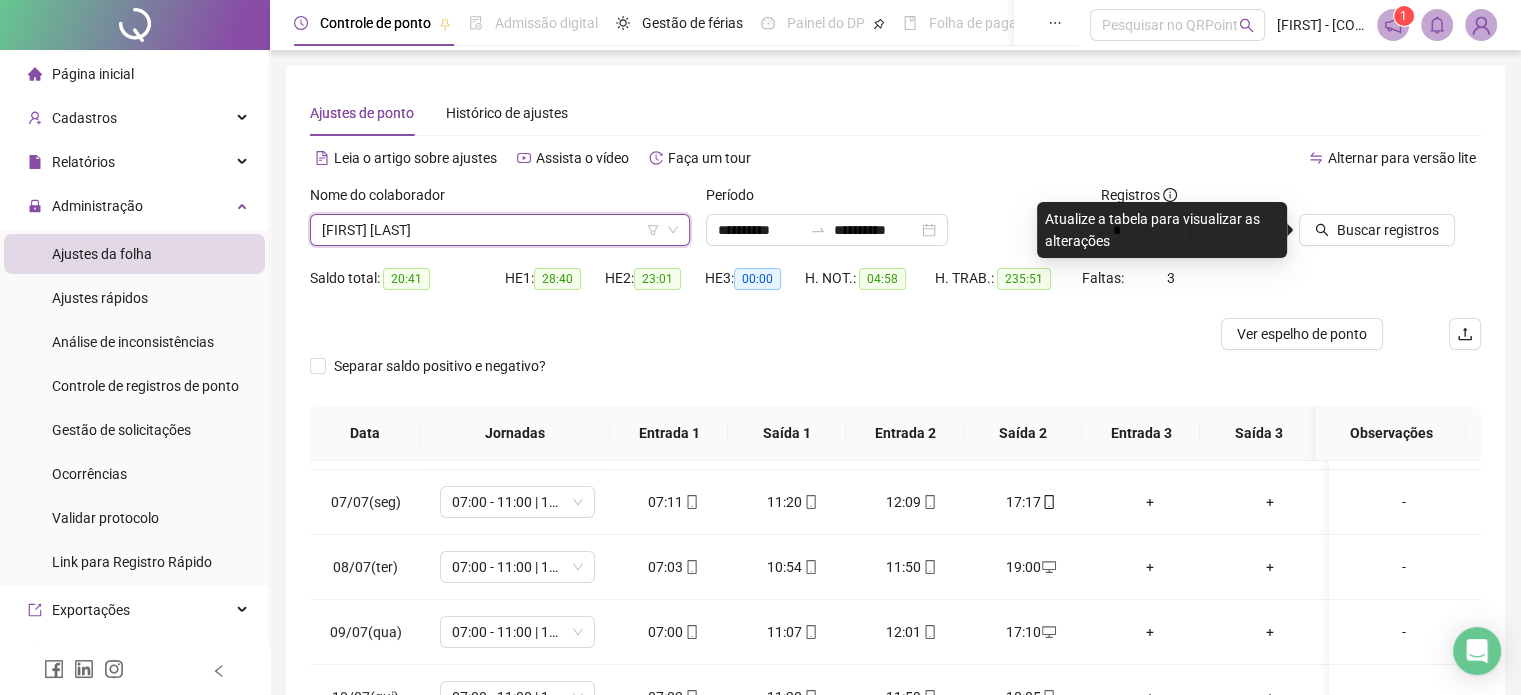 scroll, scrollTop: 302, scrollLeft: 0, axis: vertical 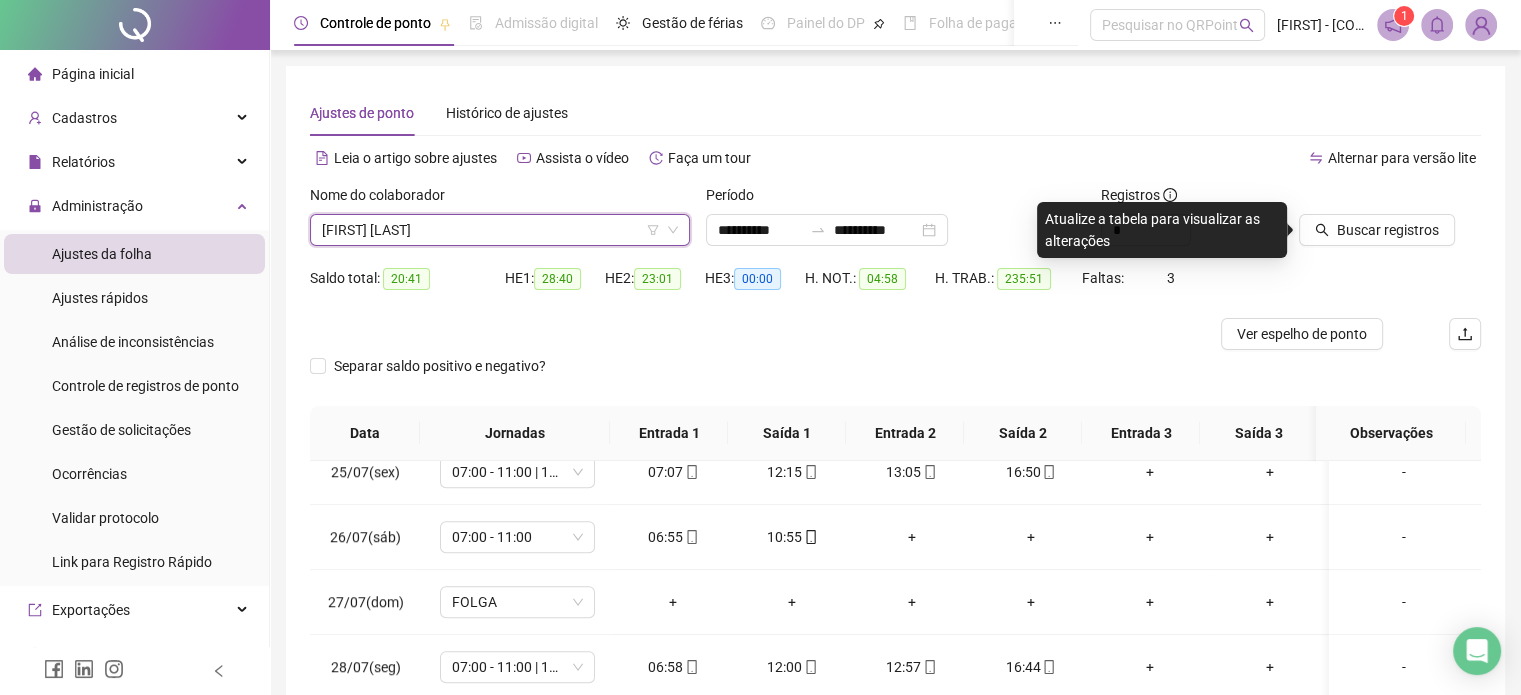 click on "[FIRST] [LAST]" at bounding box center [500, 230] 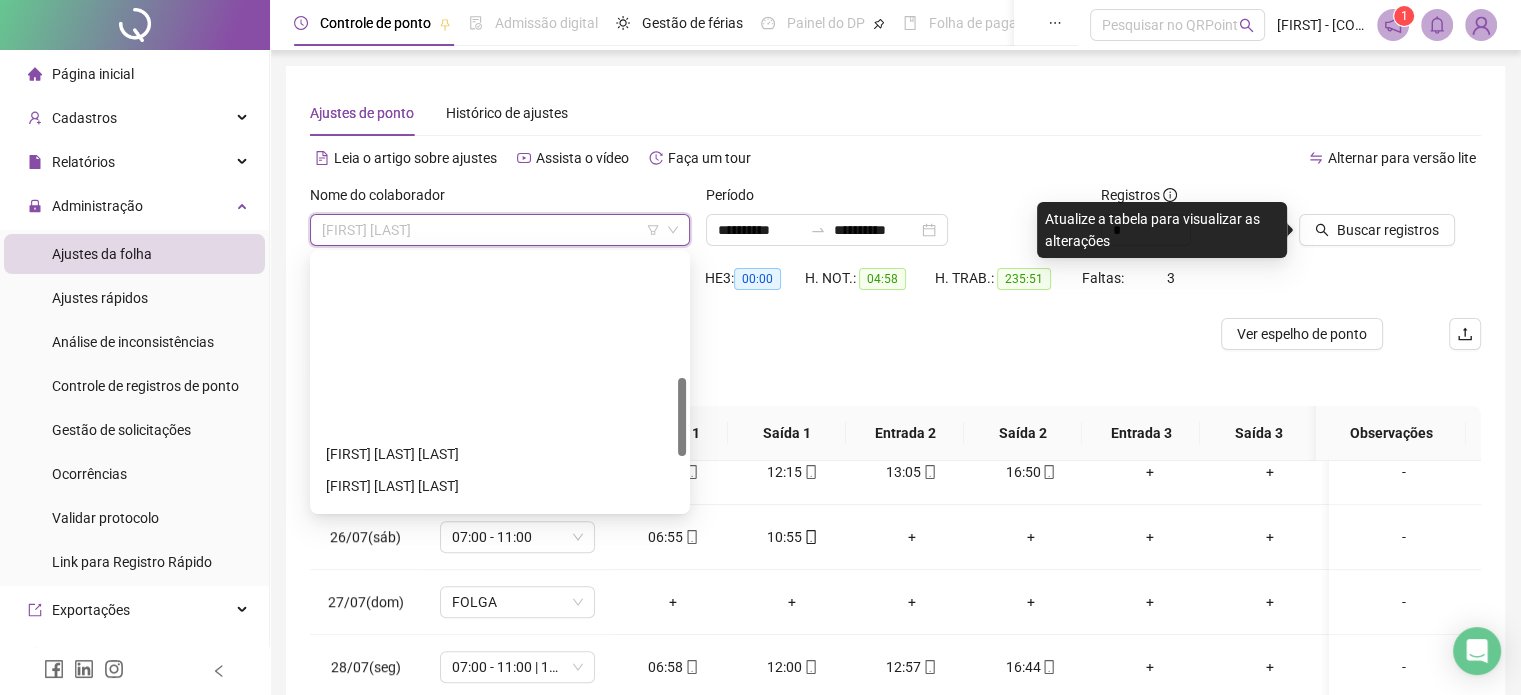 scroll, scrollTop: 400, scrollLeft: 0, axis: vertical 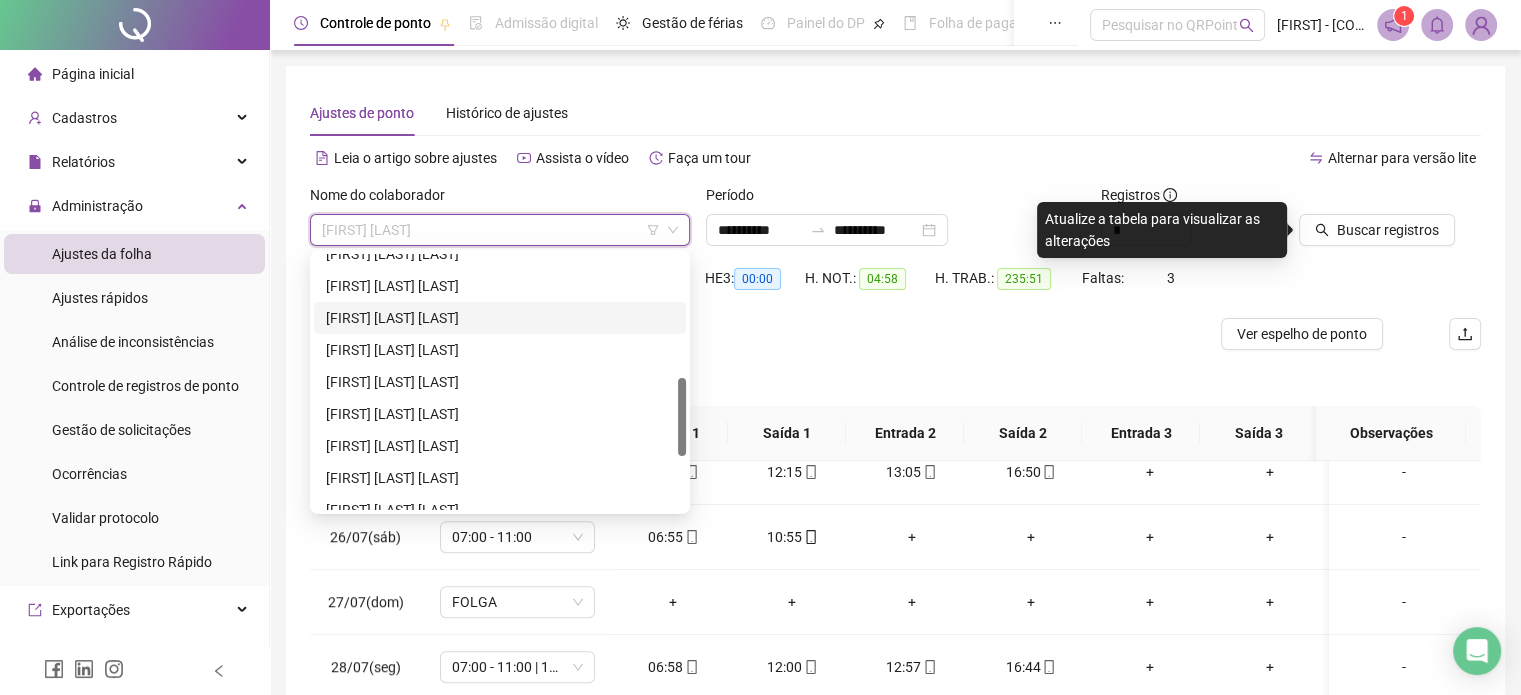 click on "[FIRST] [LAST] [LAST]" at bounding box center (500, 318) 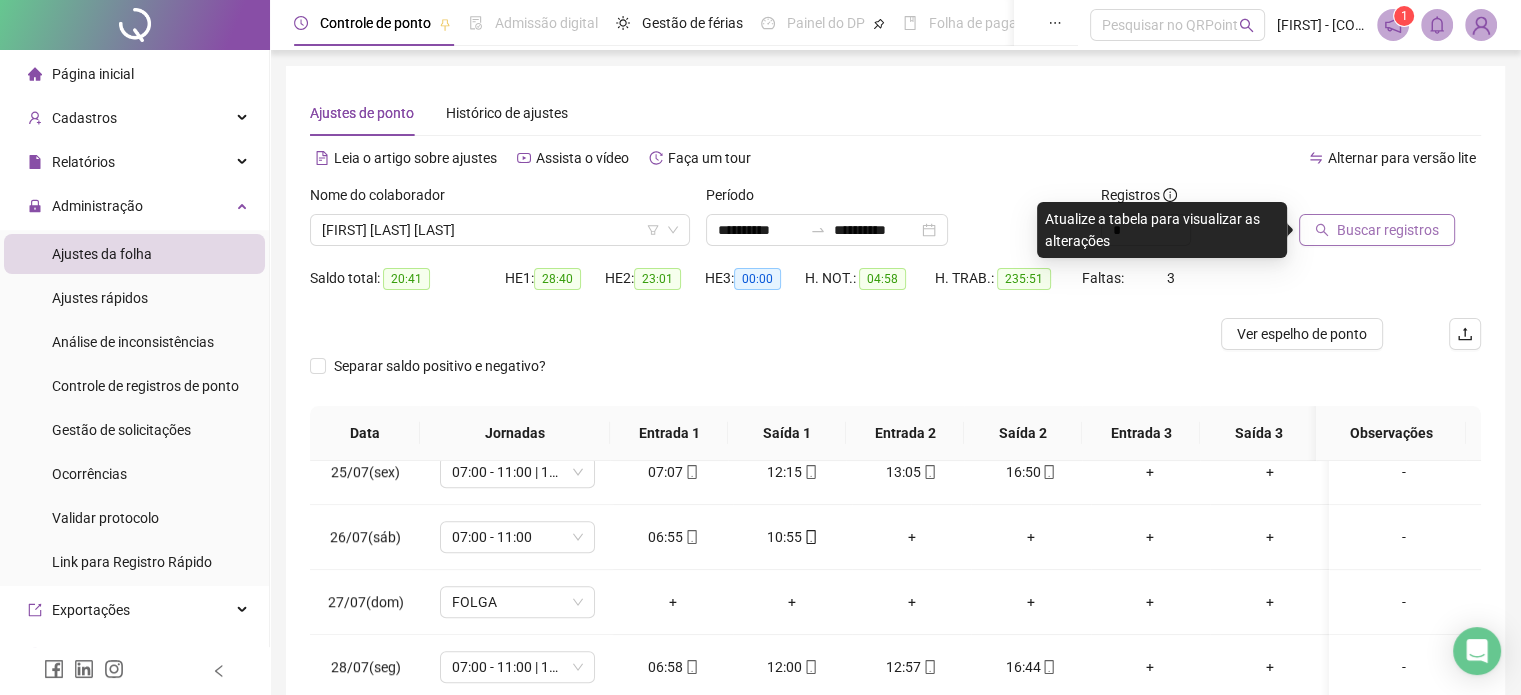 click on "Buscar registros" at bounding box center (1388, 230) 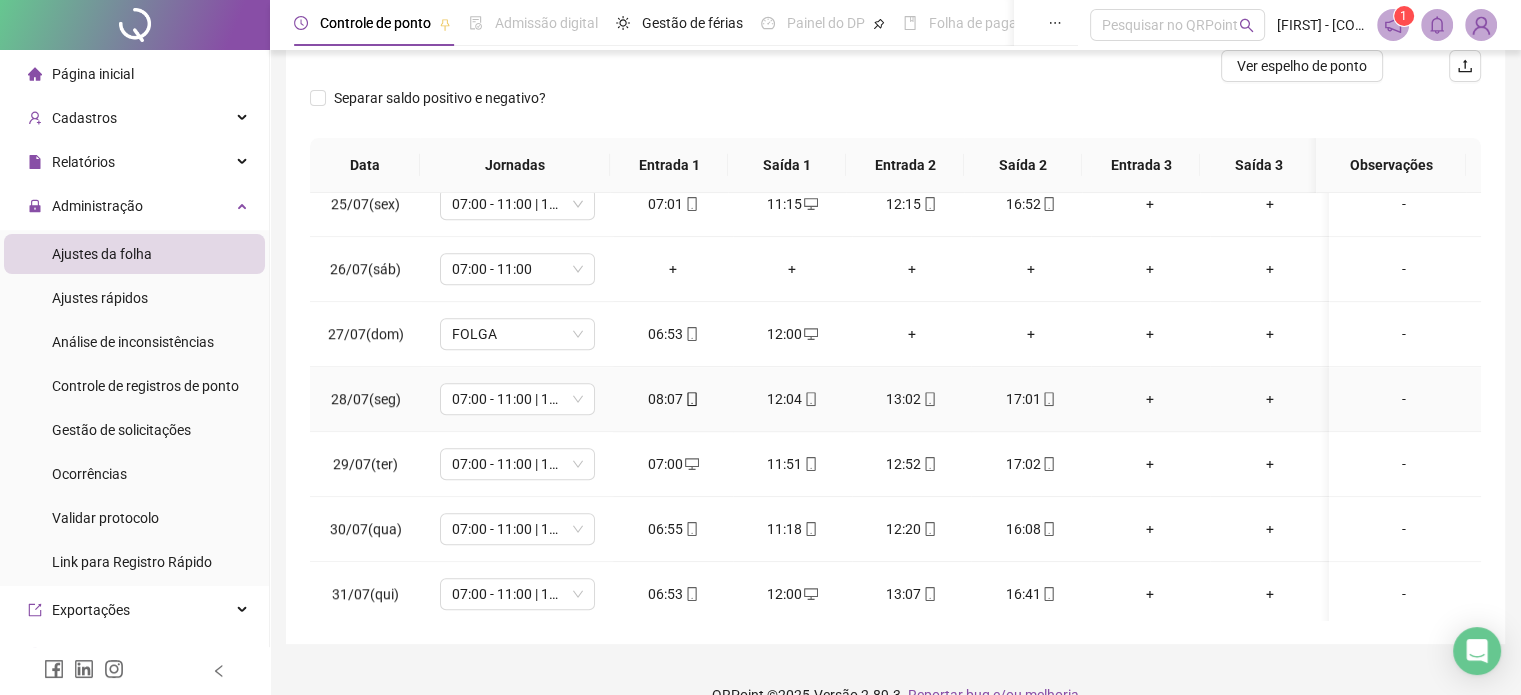 scroll, scrollTop: 302, scrollLeft: 0, axis: vertical 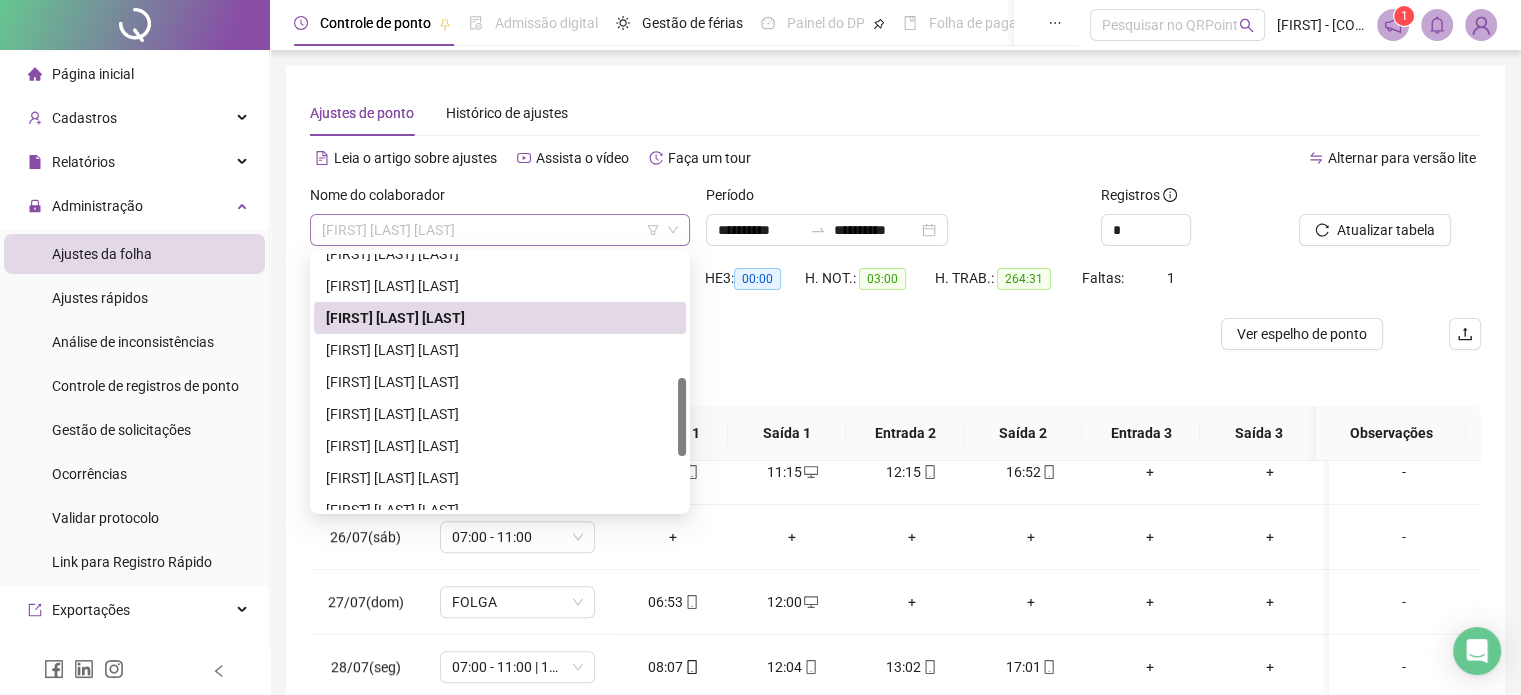 click on "[FIRST] [LAST] [LAST]" at bounding box center [500, 230] 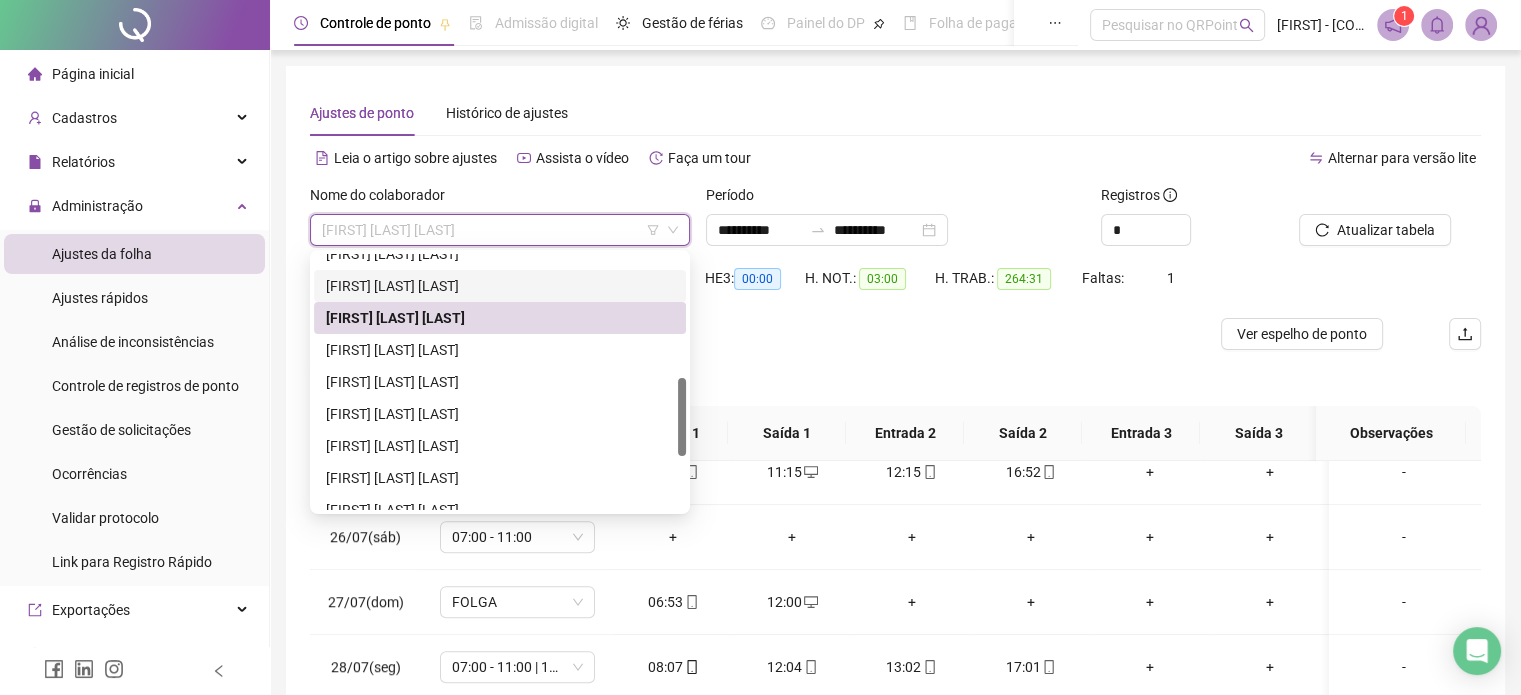 click on "[FIRST] [LAST] [LAST]" at bounding box center [500, 286] 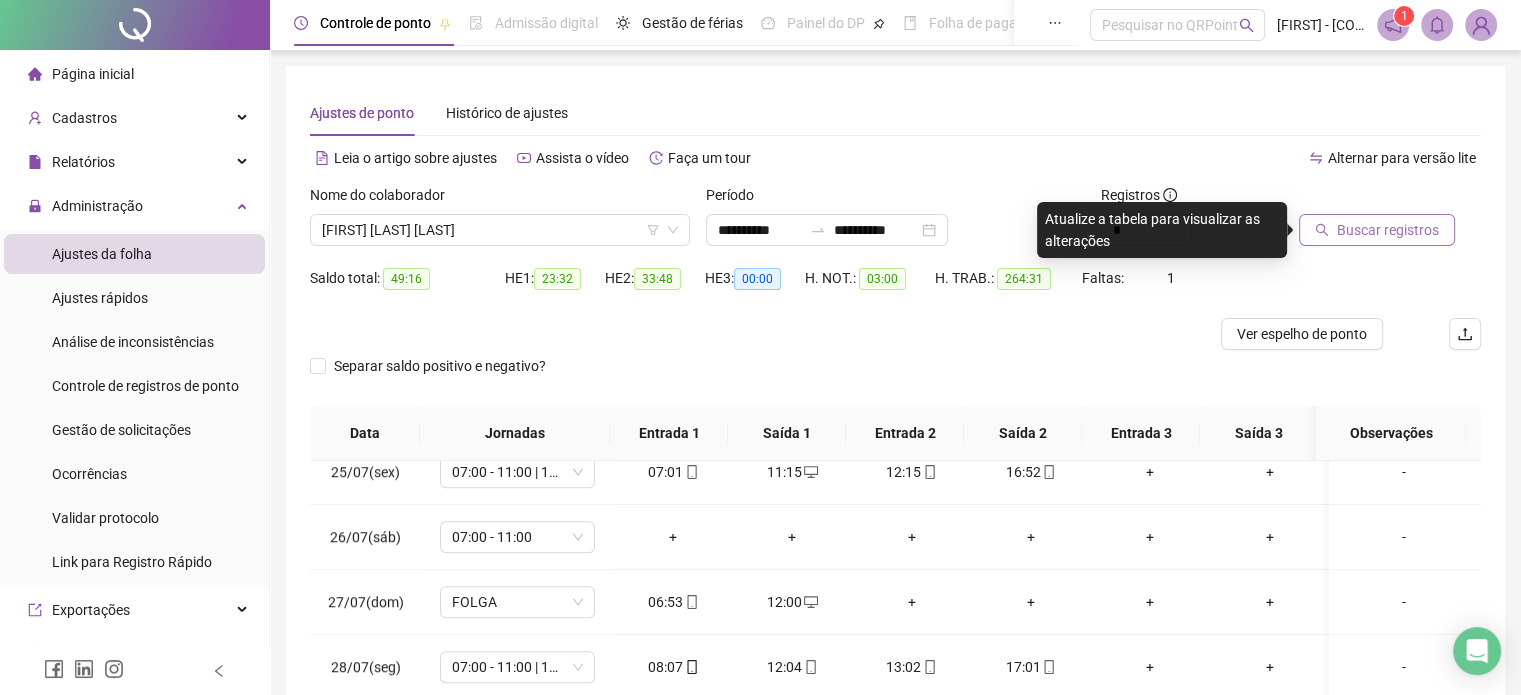 click on "Buscar registros" at bounding box center (1388, 230) 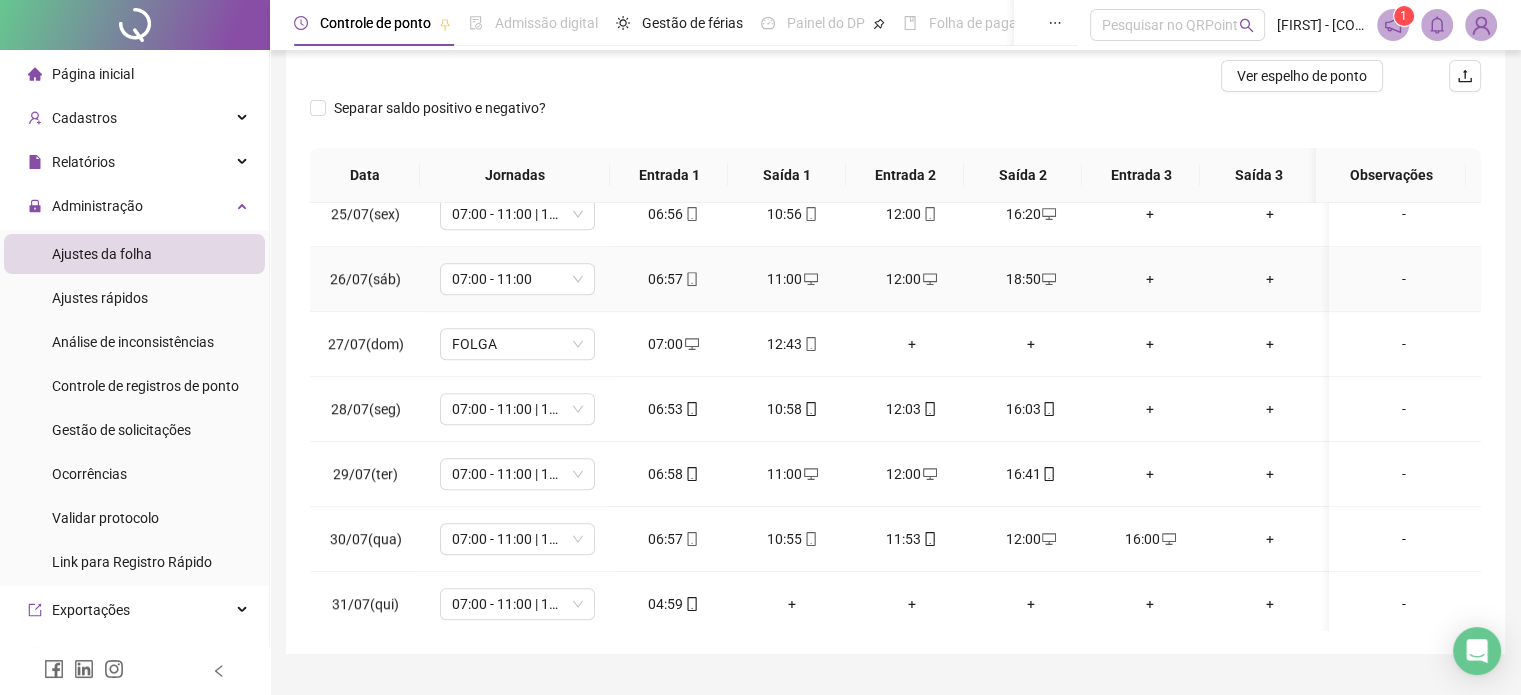scroll, scrollTop: 302, scrollLeft: 0, axis: vertical 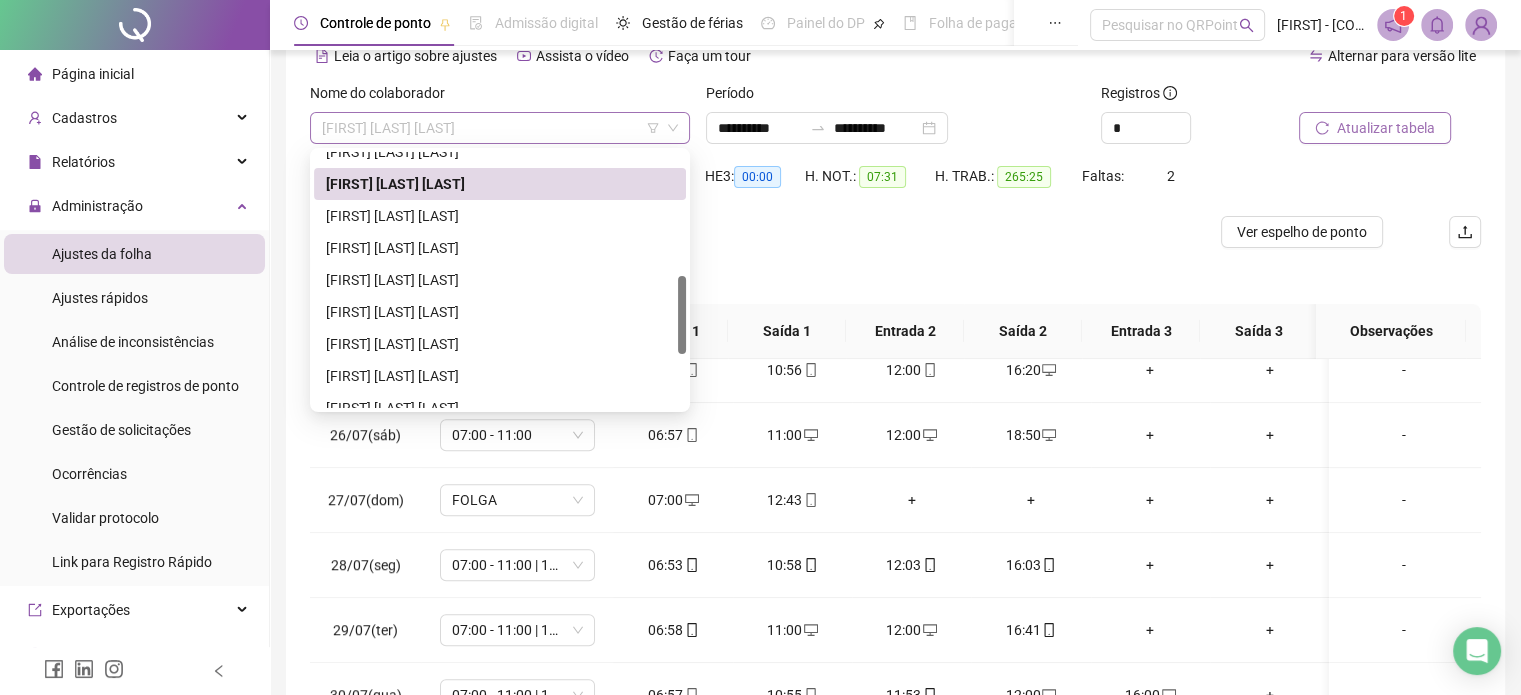 click on "[FIRST] [LAST] [LAST]" at bounding box center [500, 128] 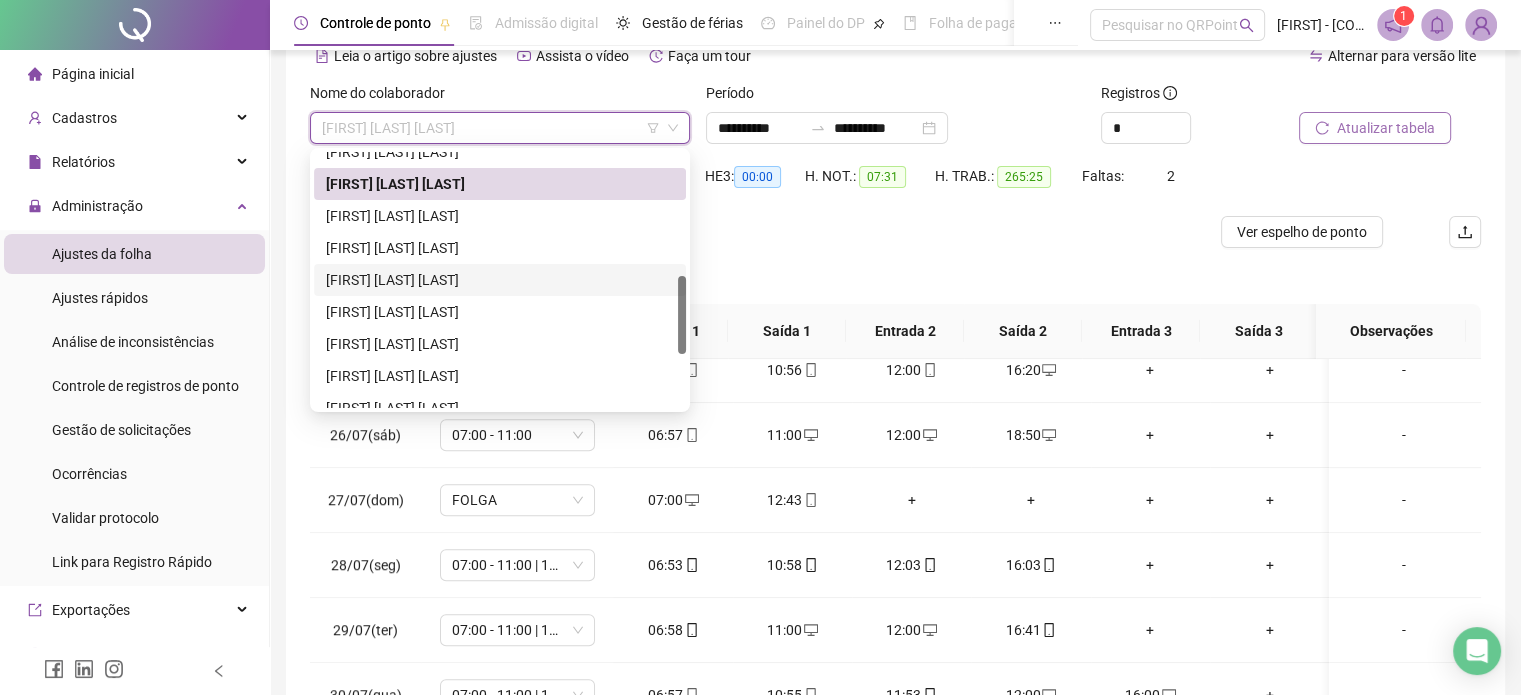 scroll, scrollTop: 576, scrollLeft: 0, axis: vertical 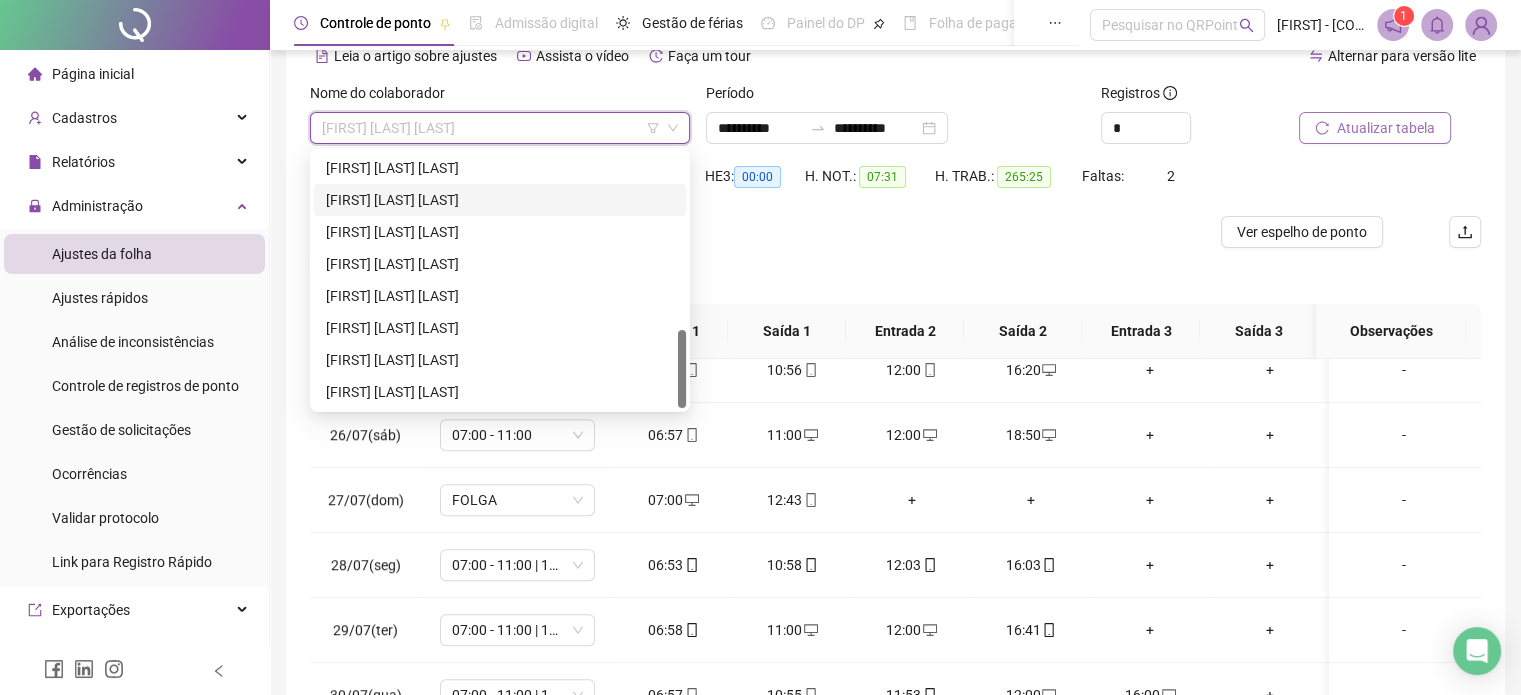 click on "[FIRST] [LAST] [LAST]" at bounding box center (500, 200) 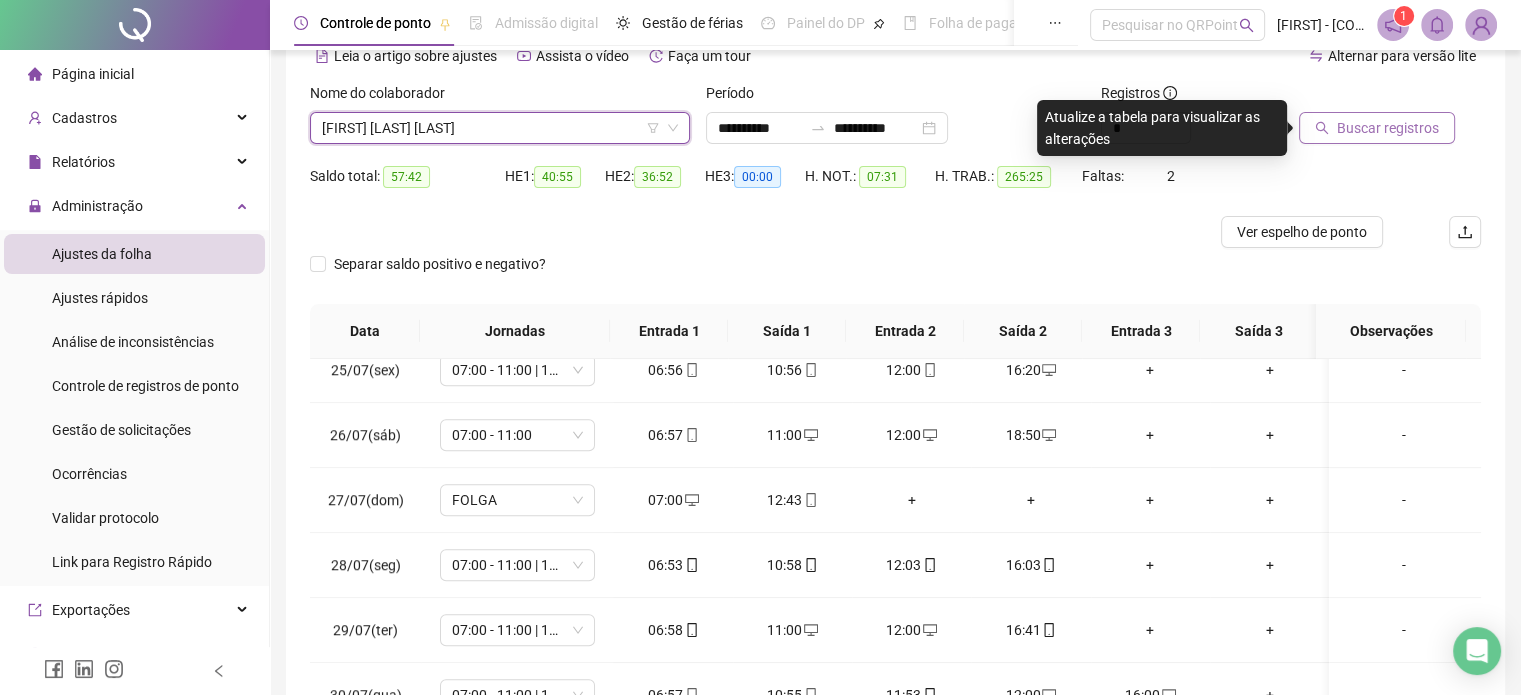 click on "Buscar registros" at bounding box center (1388, 128) 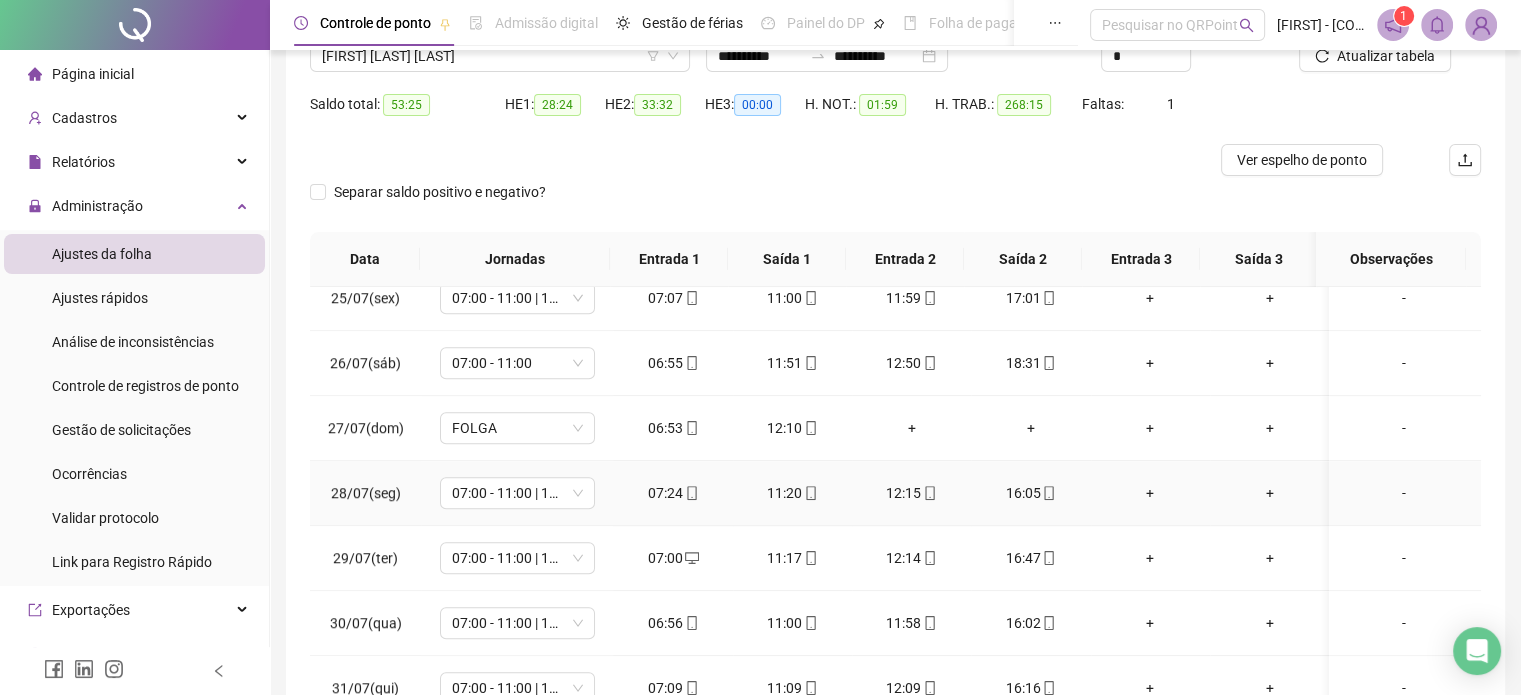 scroll, scrollTop: 302, scrollLeft: 0, axis: vertical 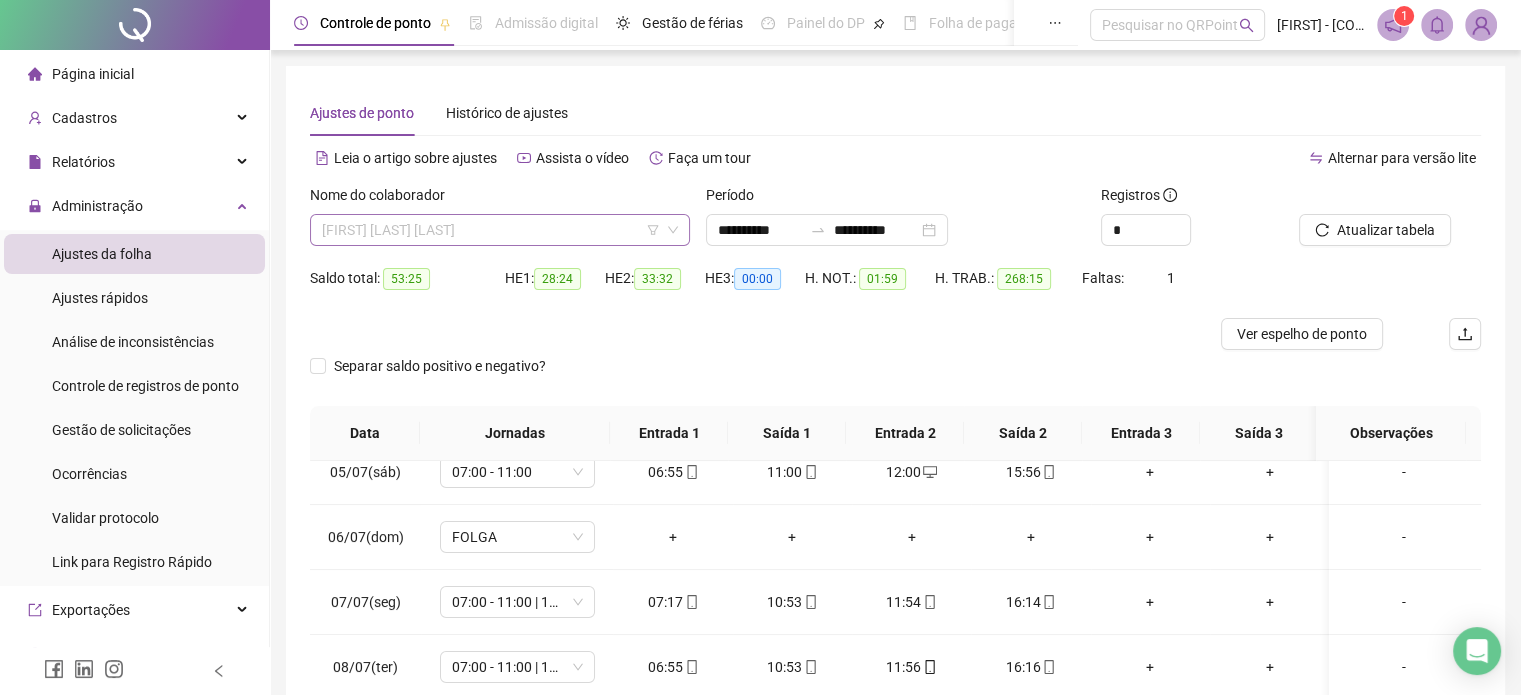 click on "[FIRST] [LAST] [LAST]" at bounding box center (500, 230) 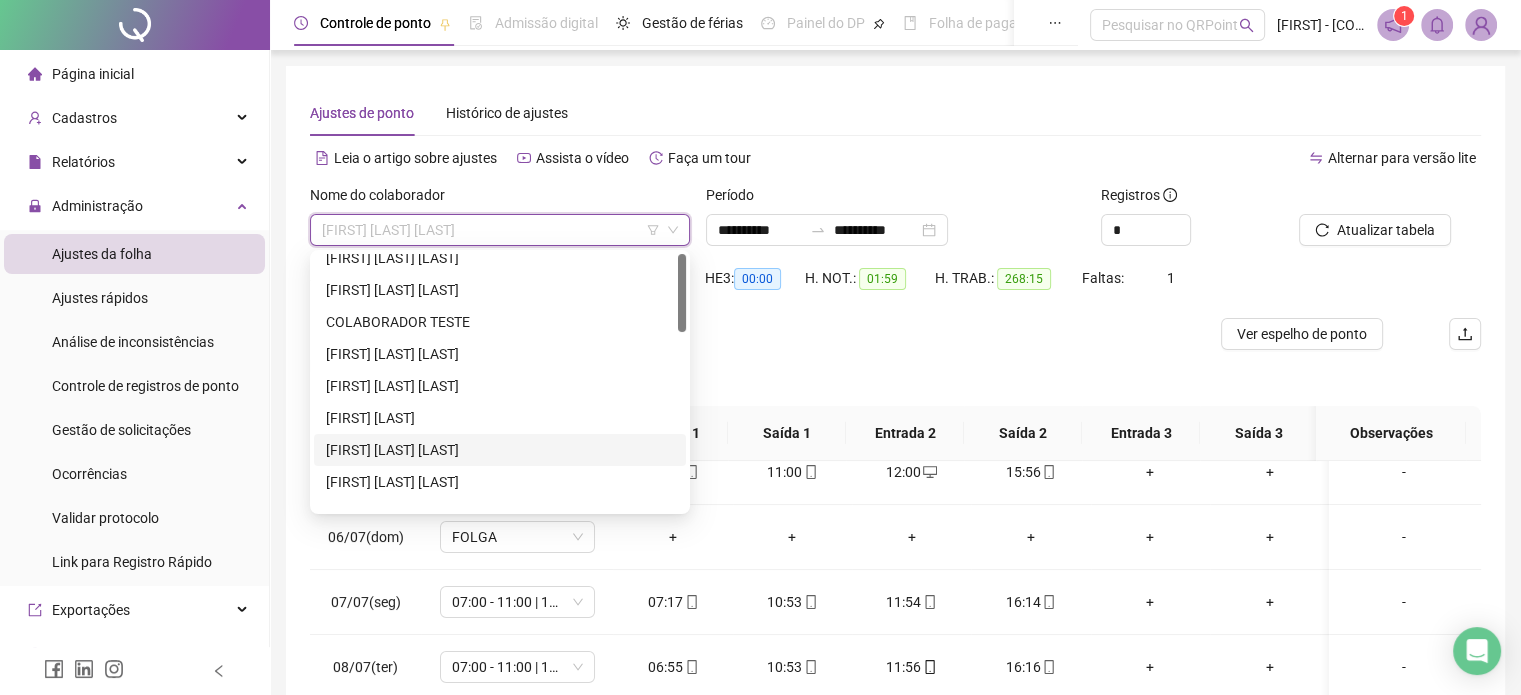 scroll, scrollTop: 0, scrollLeft: 0, axis: both 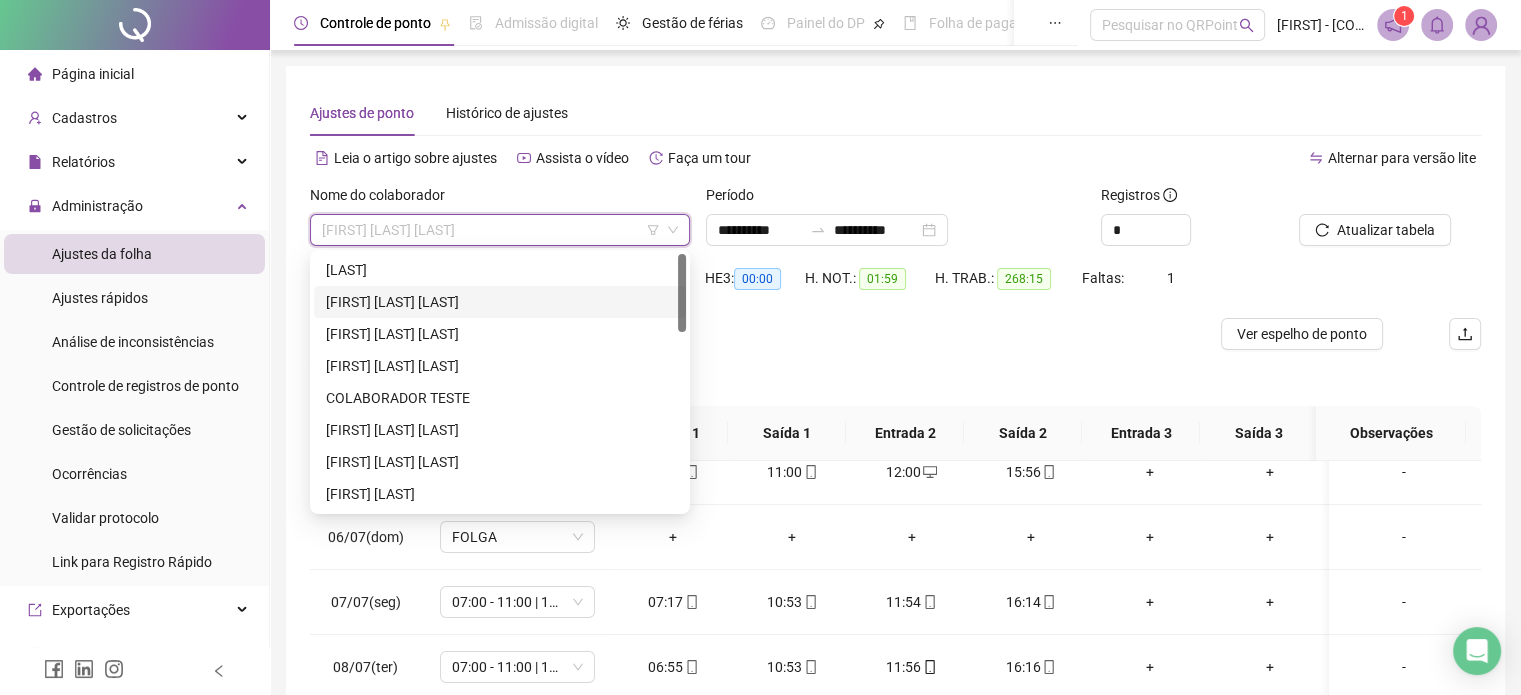 click on "[FIRST] [LAST] [LAST]" at bounding box center (500, 302) 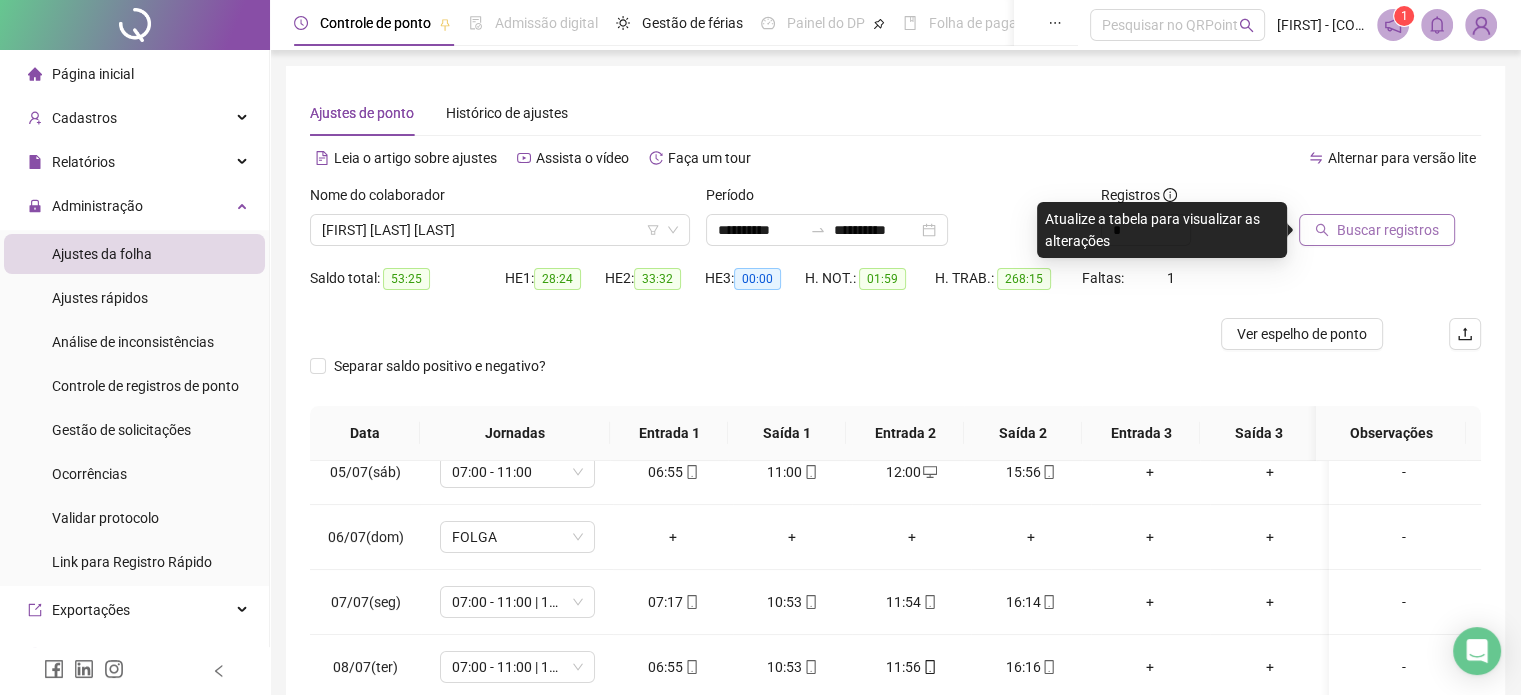 click on "Buscar registros" at bounding box center (1377, 230) 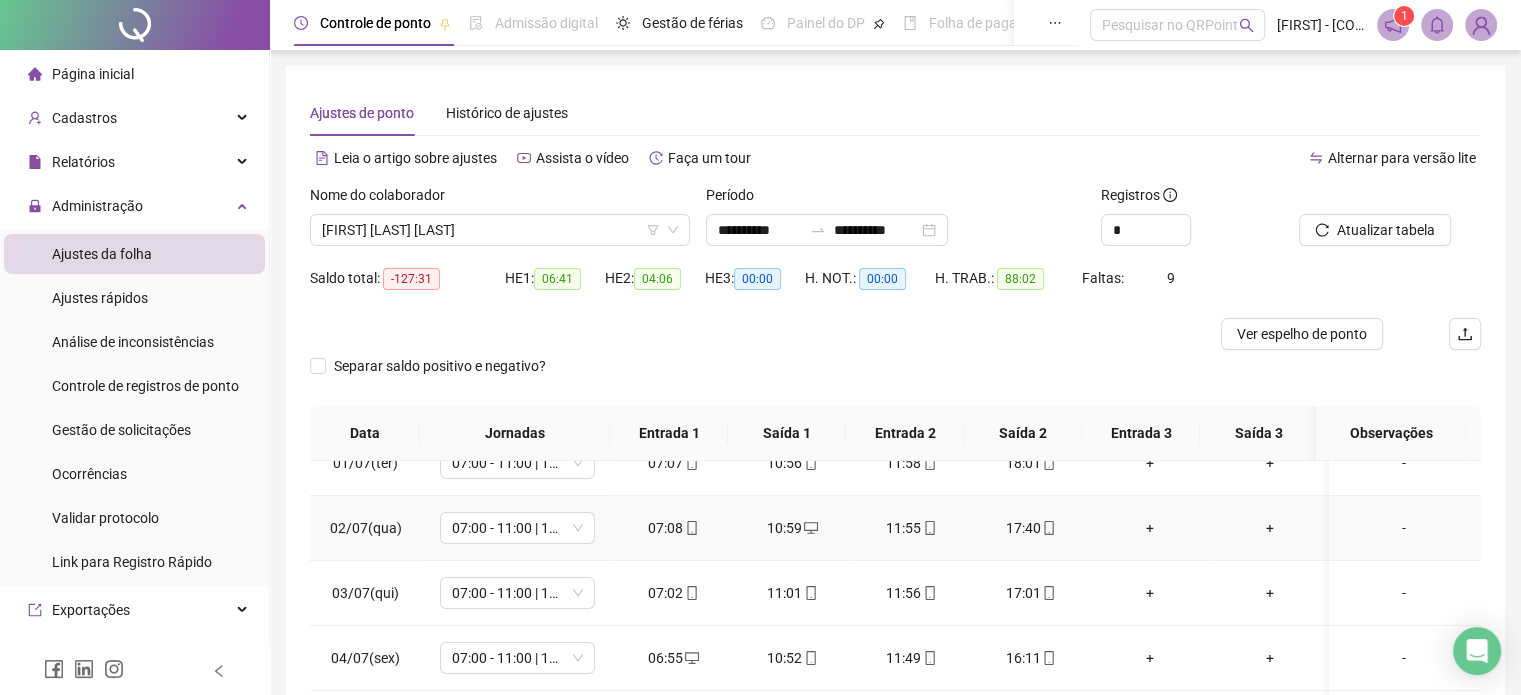 scroll, scrollTop: 0, scrollLeft: 0, axis: both 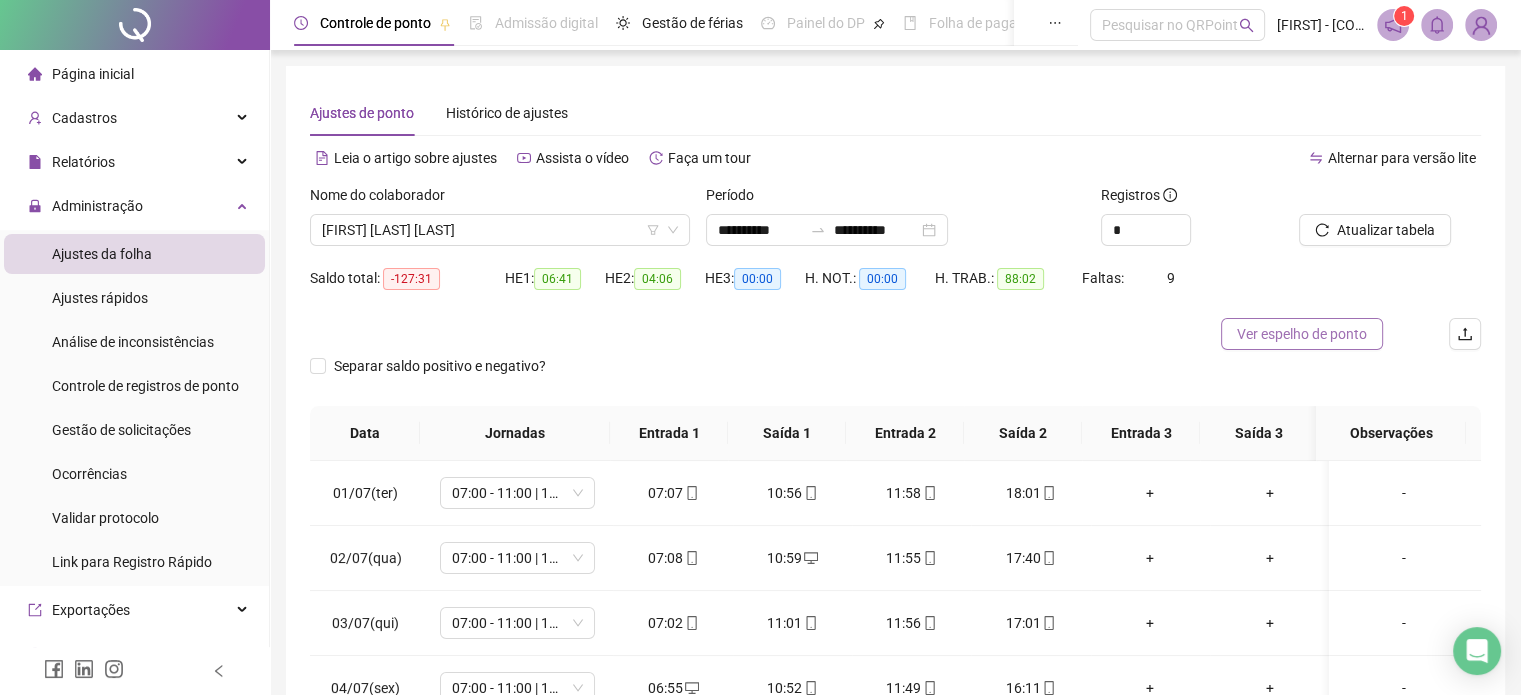 click on "Ver espelho de ponto" at bounding box center [1302, 334] 